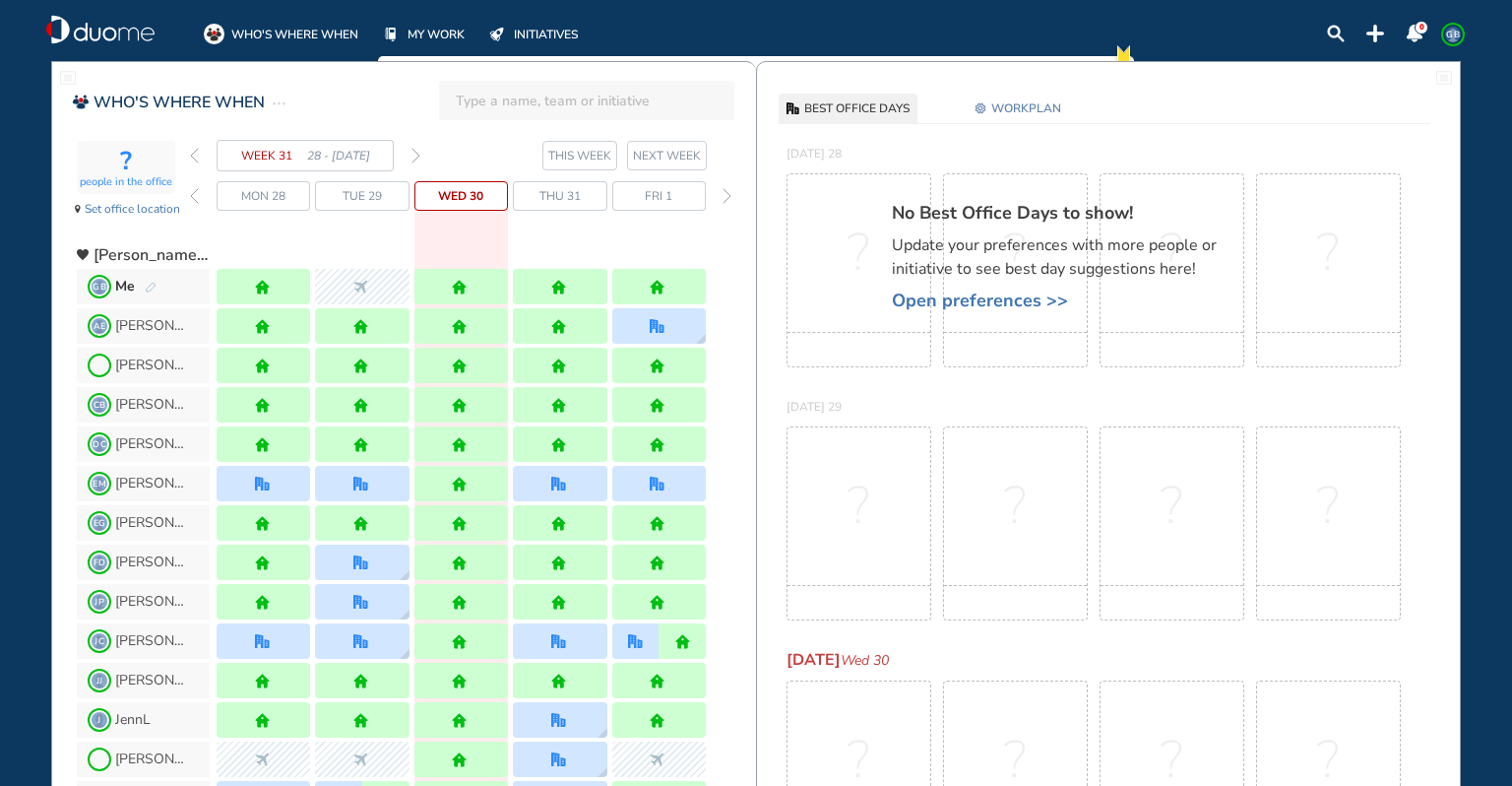 scroll, scrollTop: 0, scrollLeft: 0, axis: both 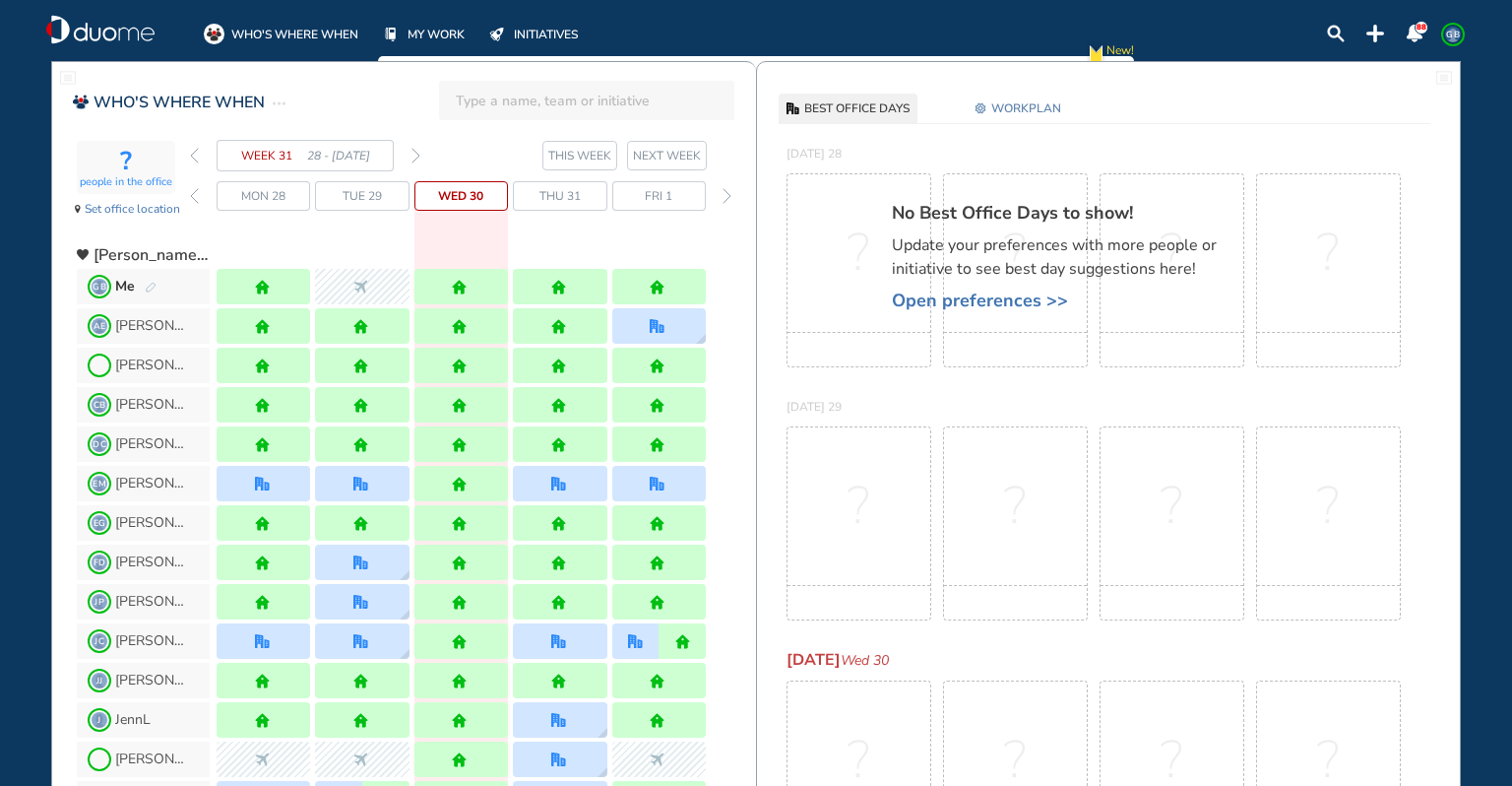 click on "GB" at bounding box center (1453, 34) 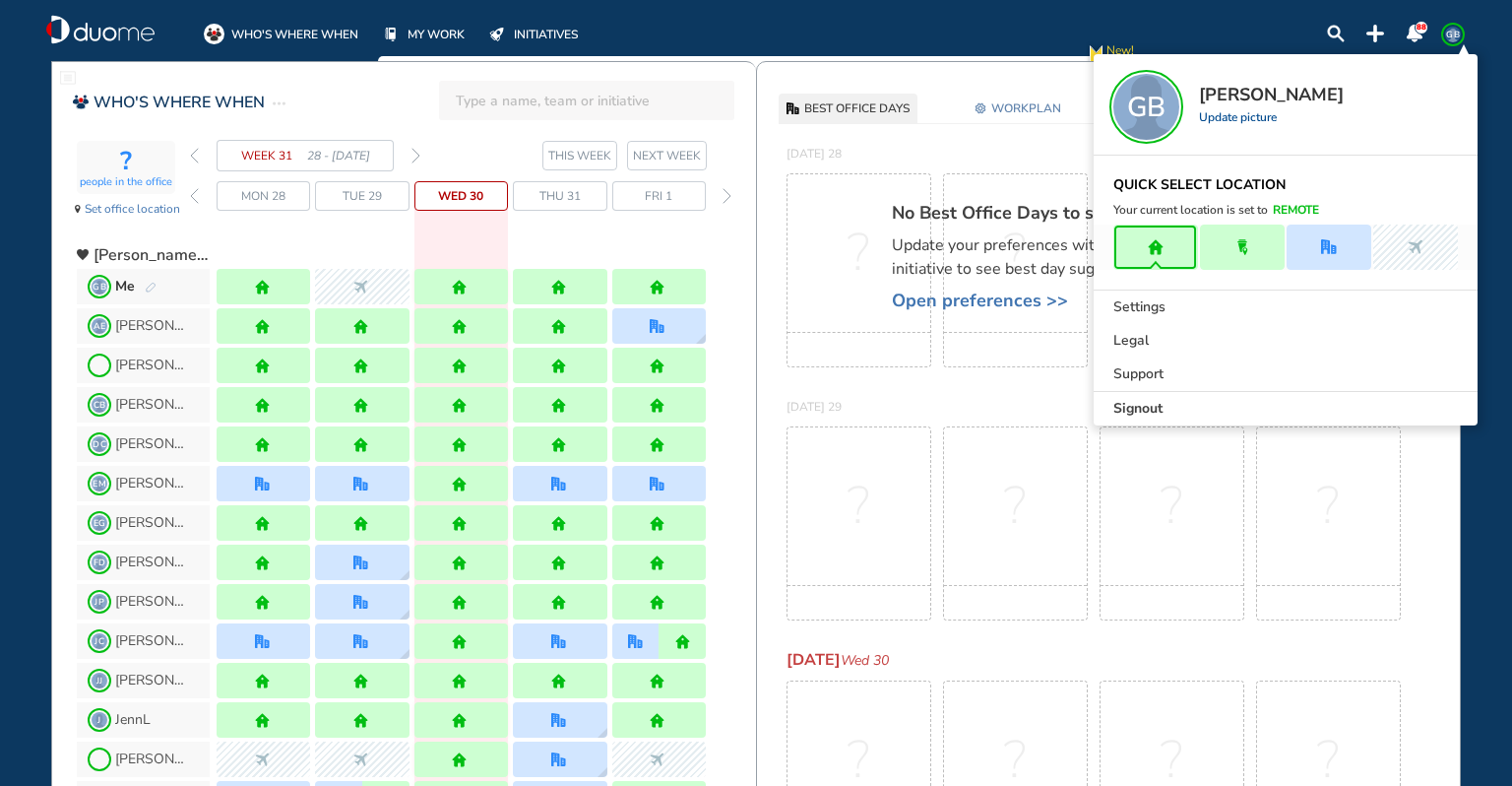 drag, startPoint x: 1143, startPoint y: 404, endPoint x: 1163, endPoint y: 384, distance: 28.284271 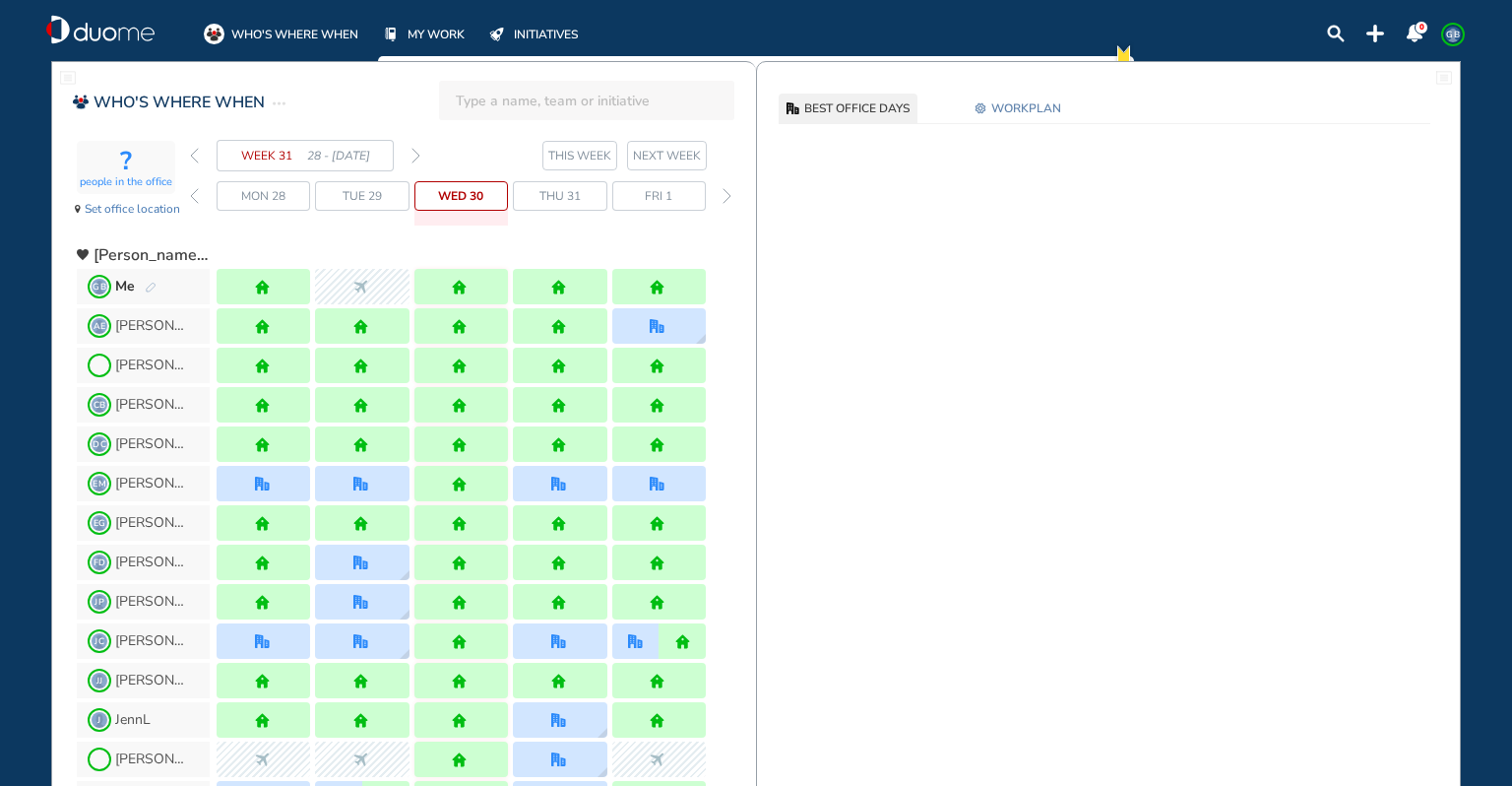 scroll, scrollTop: 0, scrollLeft: 0, axis: both 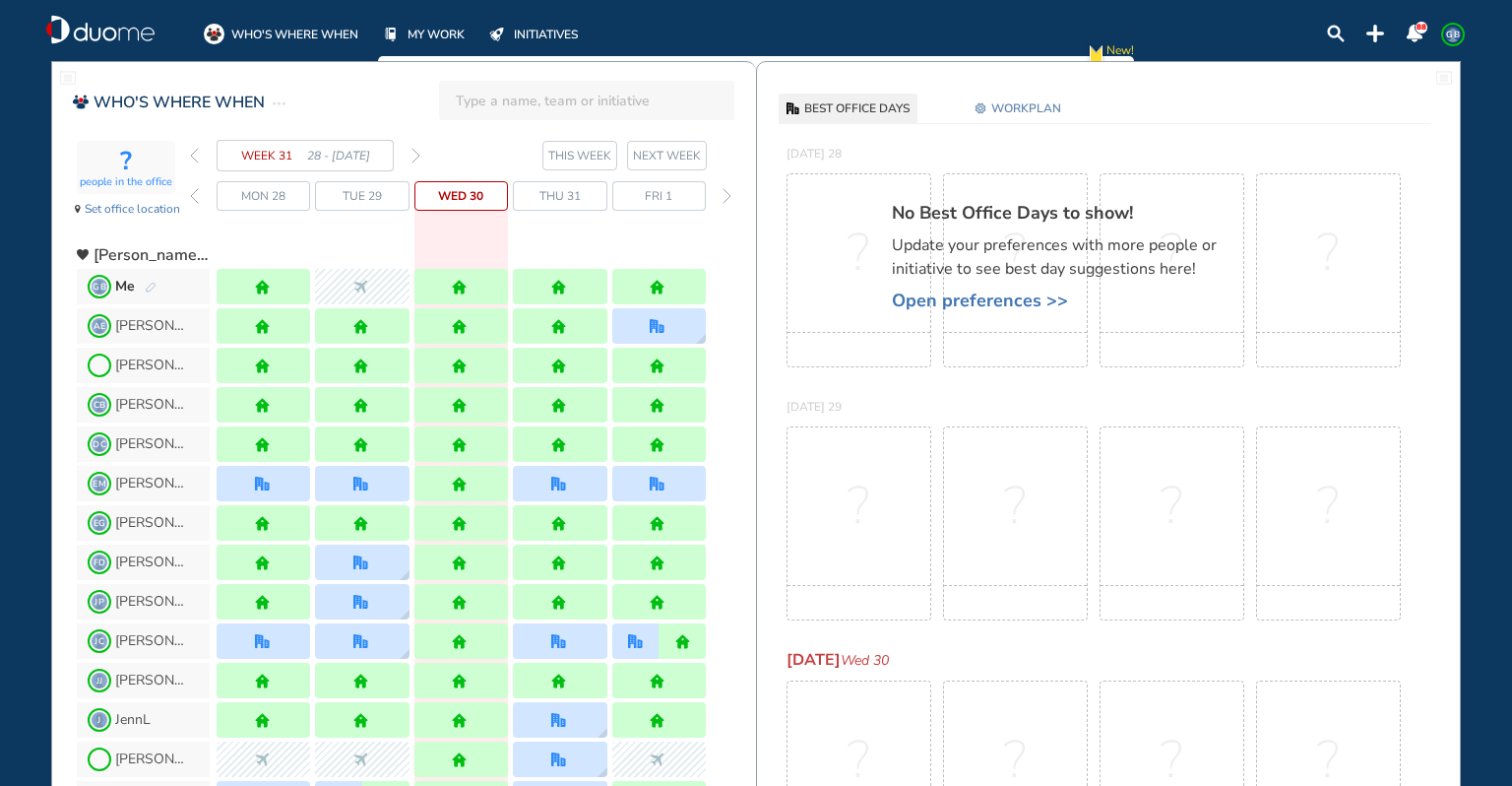 click at bounding box center [415, 156] 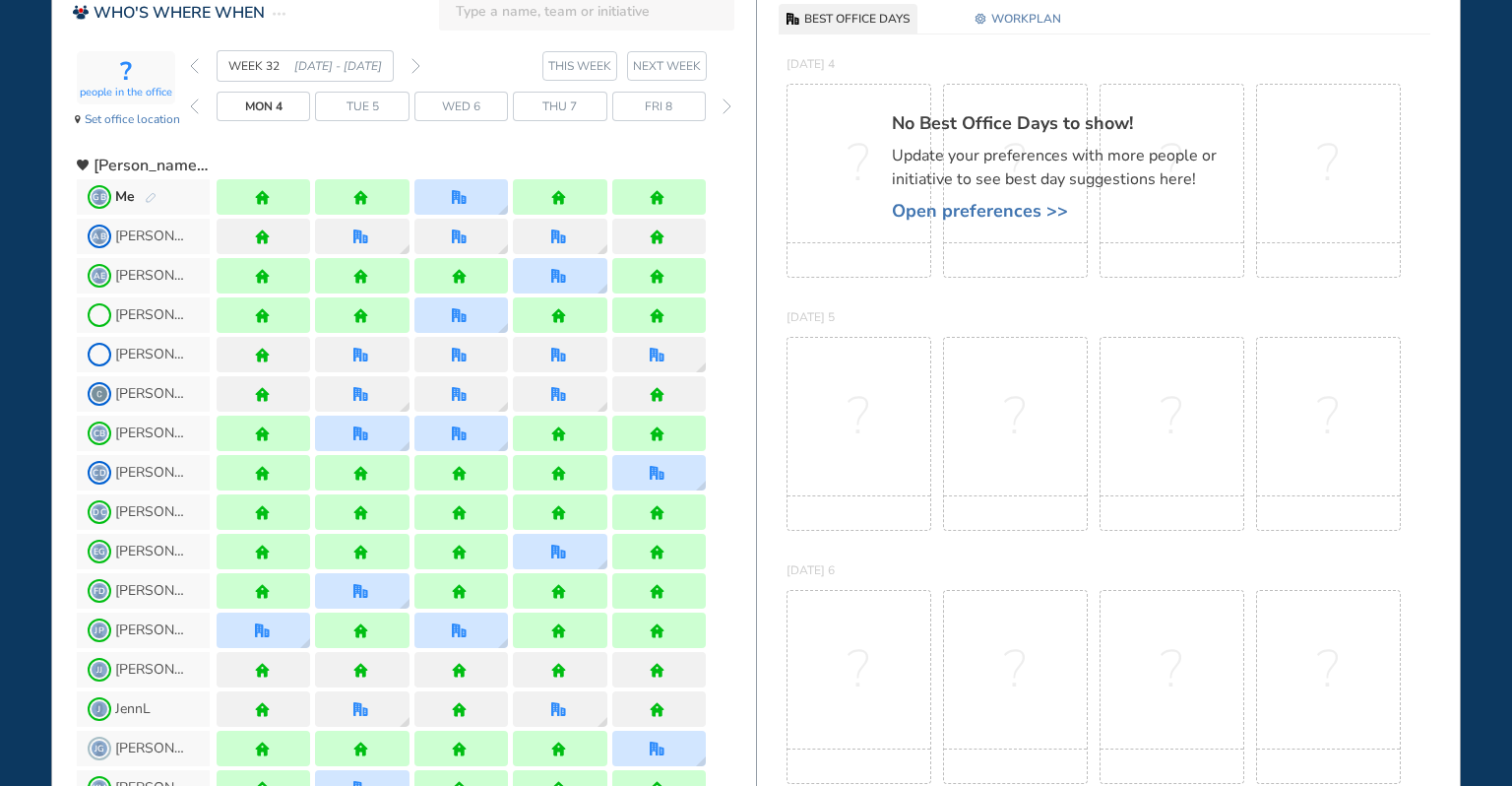 scroll, scrollTop: 0, scrollLeft: 0, axis: both 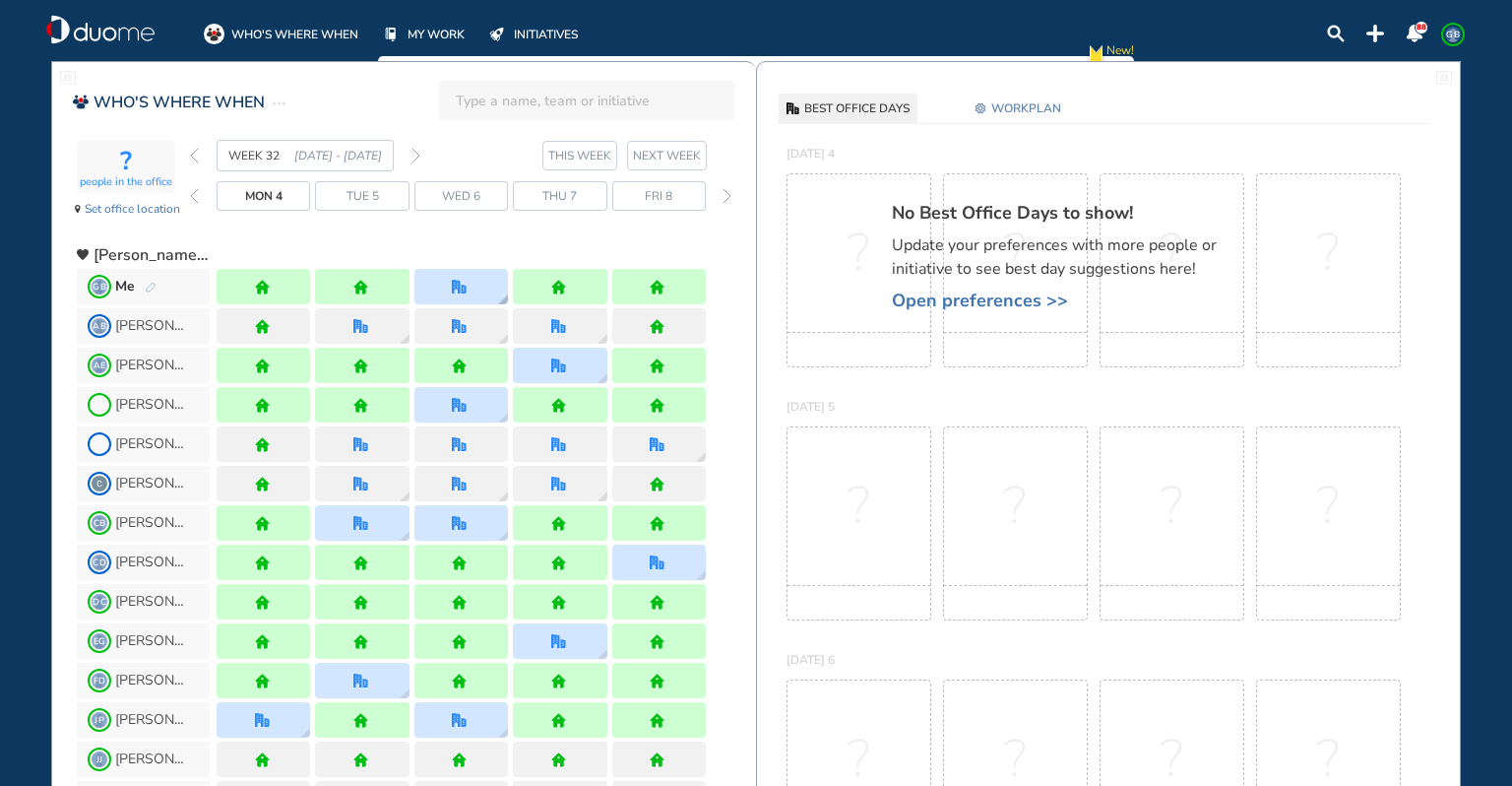 click at bounding box center [461, 287] 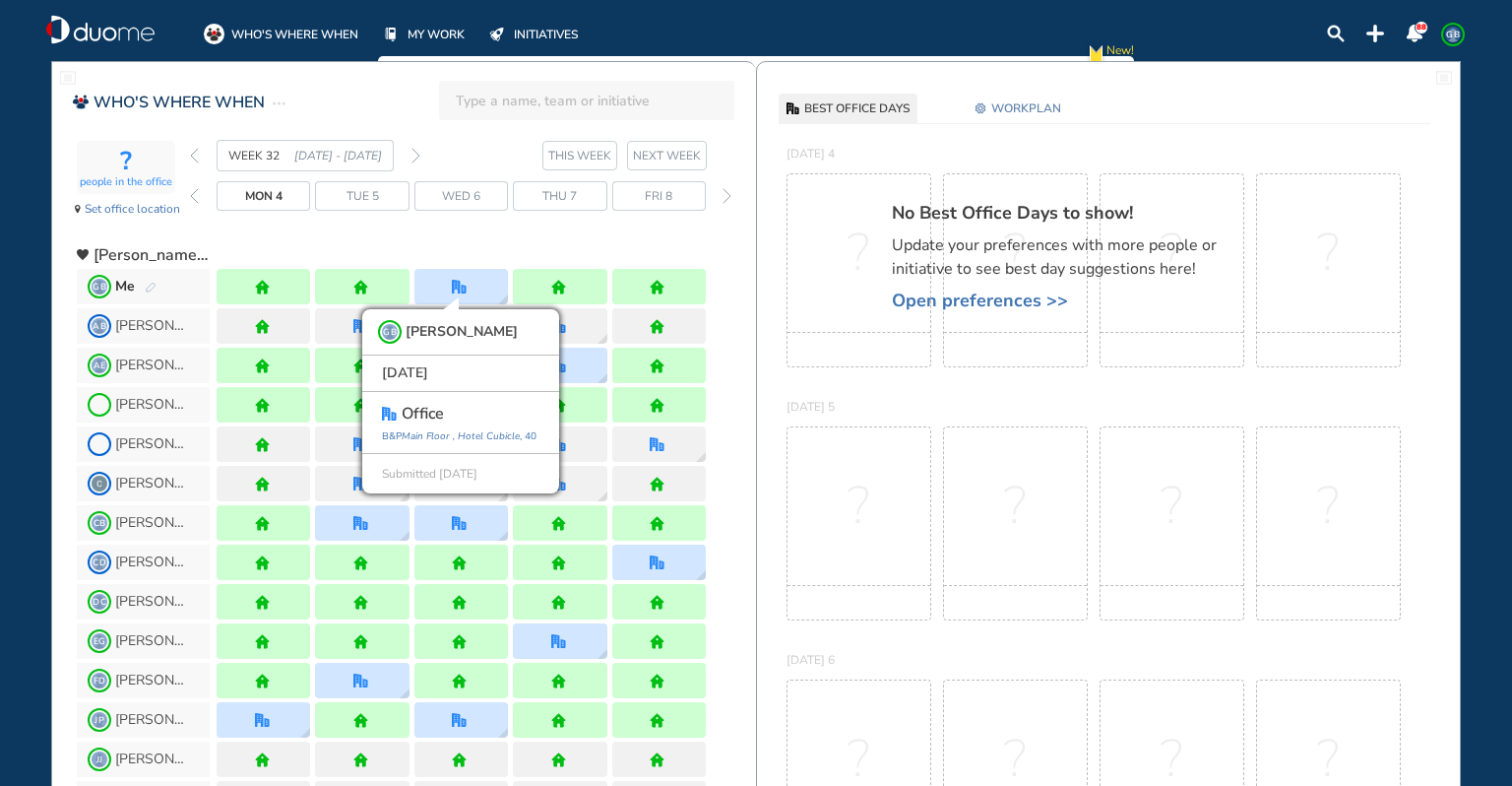 click on "WEEK 32 [DATE] - [DATE] THIS WEEK [DATE] 4 Tue 5 Wed 6 Thu 7 Fri 8" at bounding box center (472, 184) 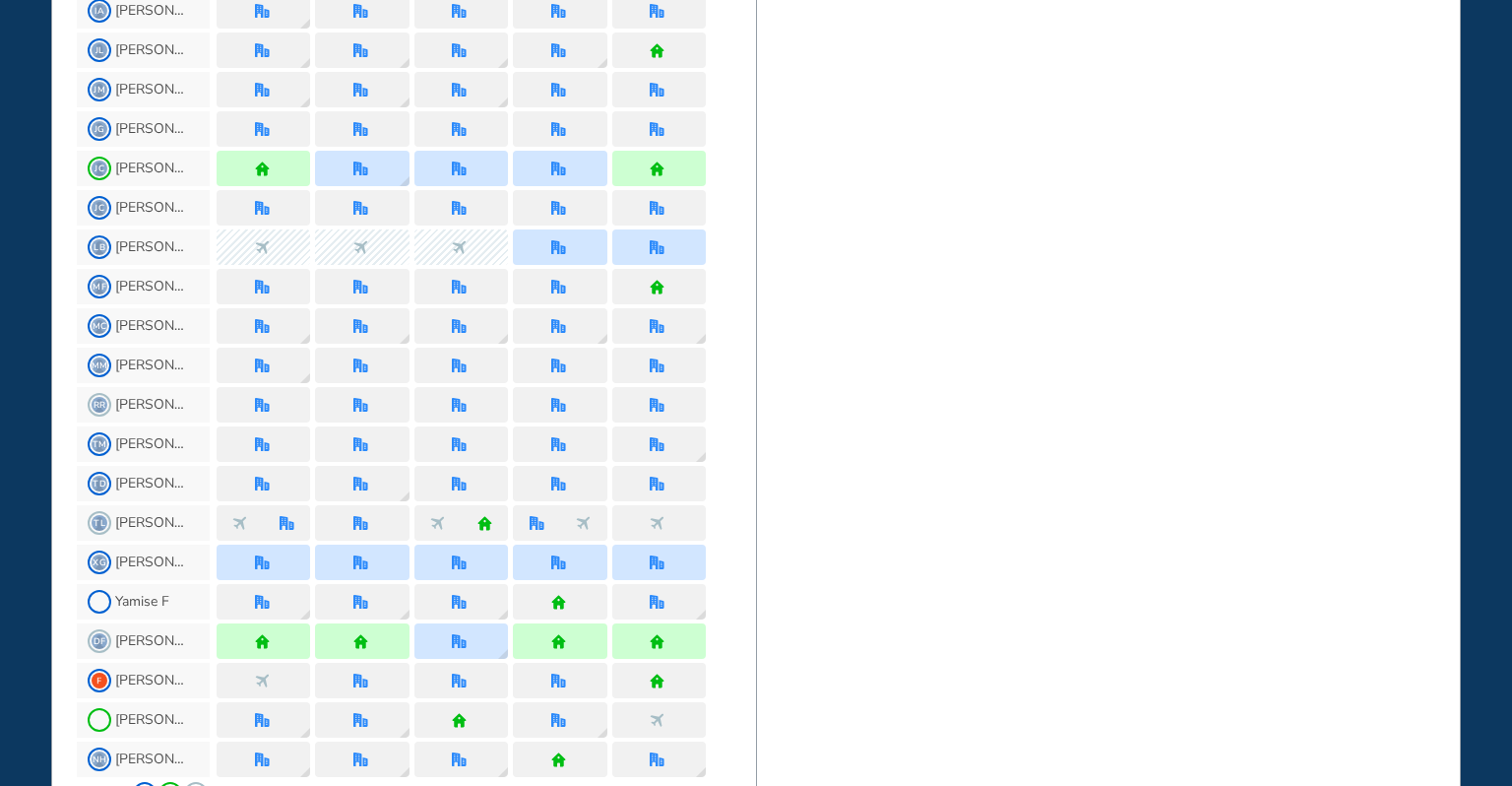 scroll, scrollTop: 1691, scrollLeft: 0, axis: vertical 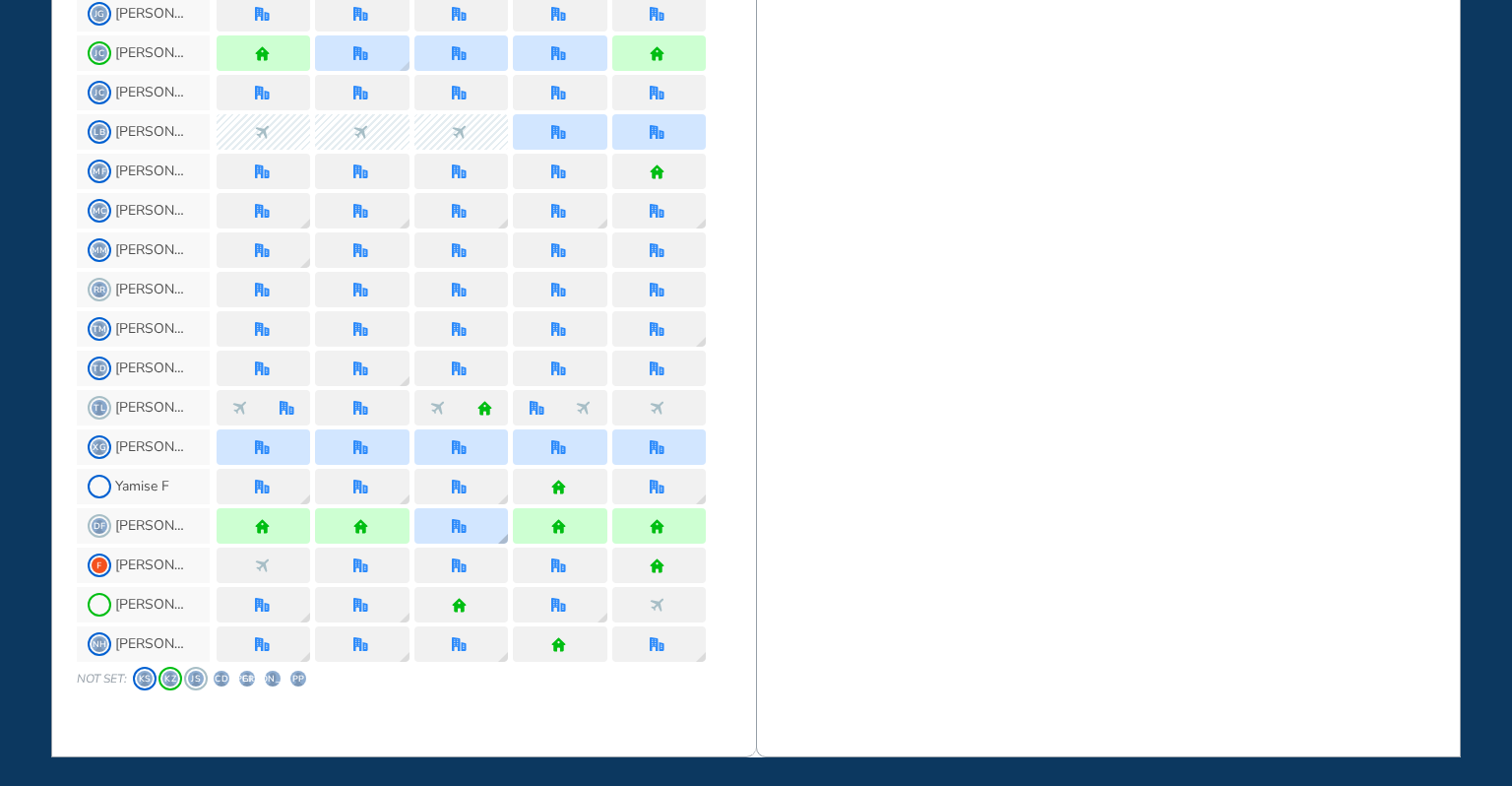 click at bounding box center [461, 526] 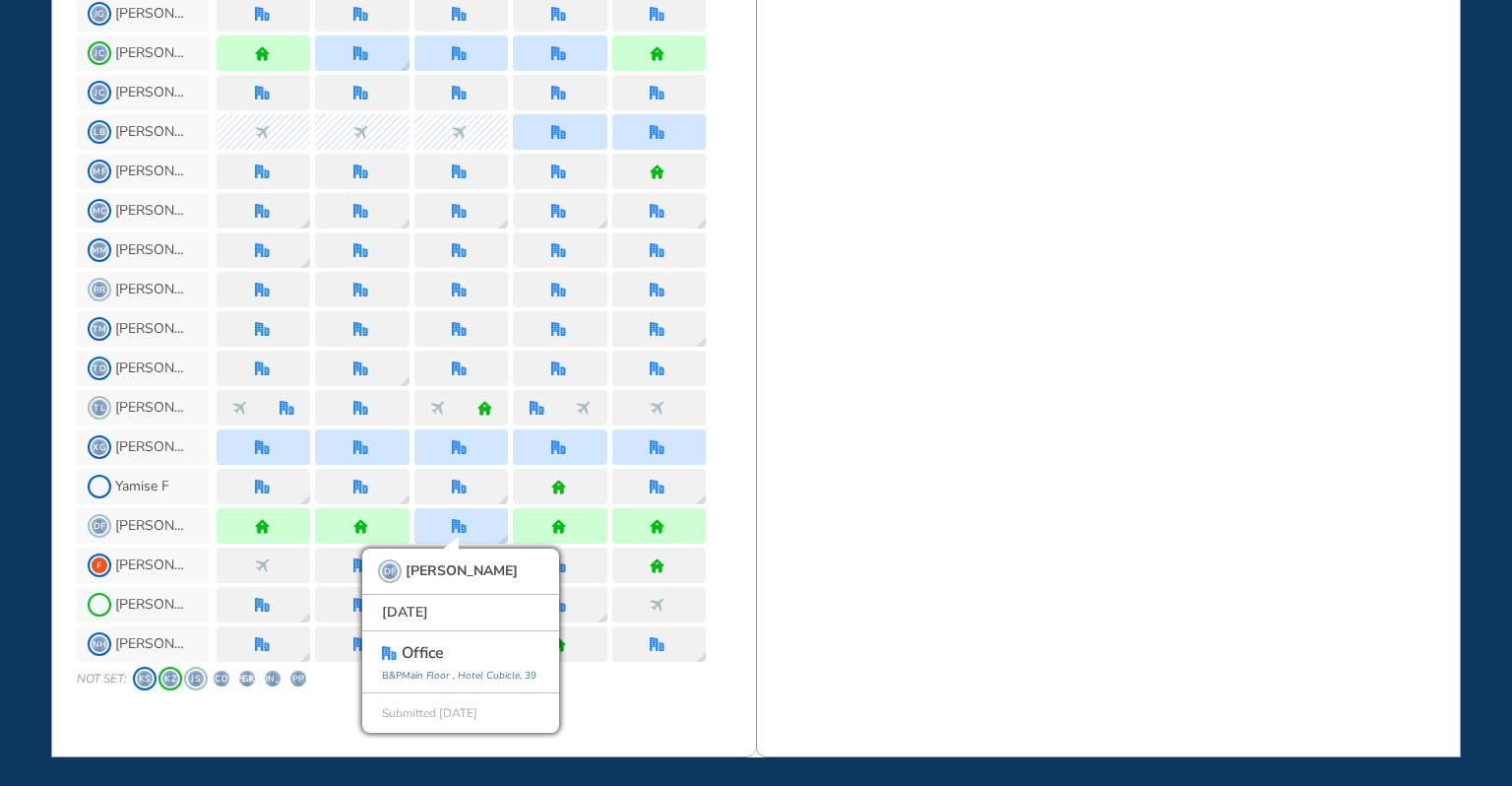 click on "BEST OFFICE DAYS WORKPLAN     [DATE] 4 No Best Office Days to show! Update your preferences with more people or initiative  to see best day suggestions here! Open preferences >> ? ? ? ?     [DATE] 5 ? ? ? ?     [DATE] 6 ? ? ? ?     [DATE] 7 ? ? ? ?     [DATE] 8 ? ? ? ?  Recommendations calculated on: [DATE] 15:54" at bounding box center [1108, -436] 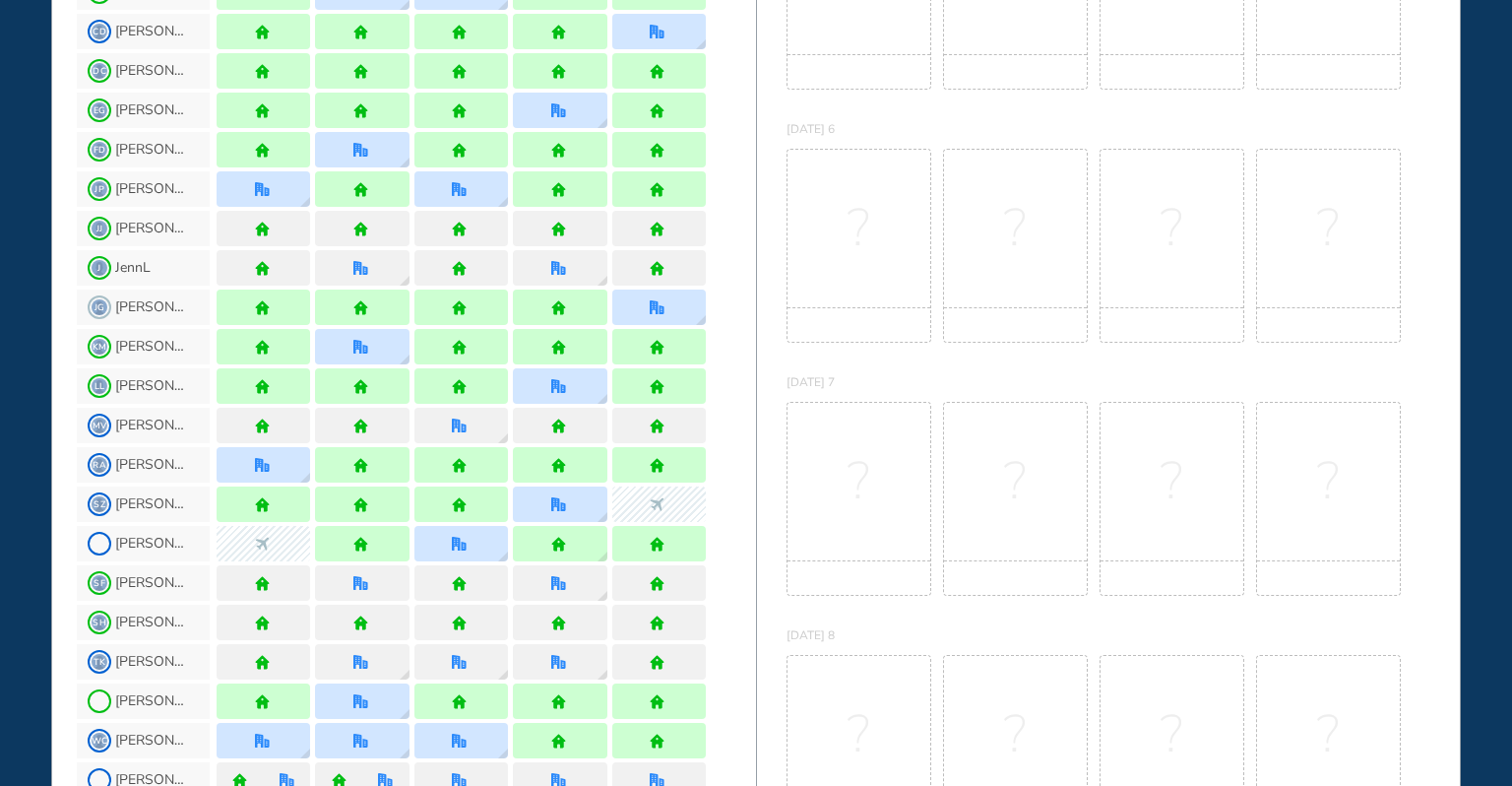 scroll, scrollTop: 509, scrollLeft: 0, axis: vertical 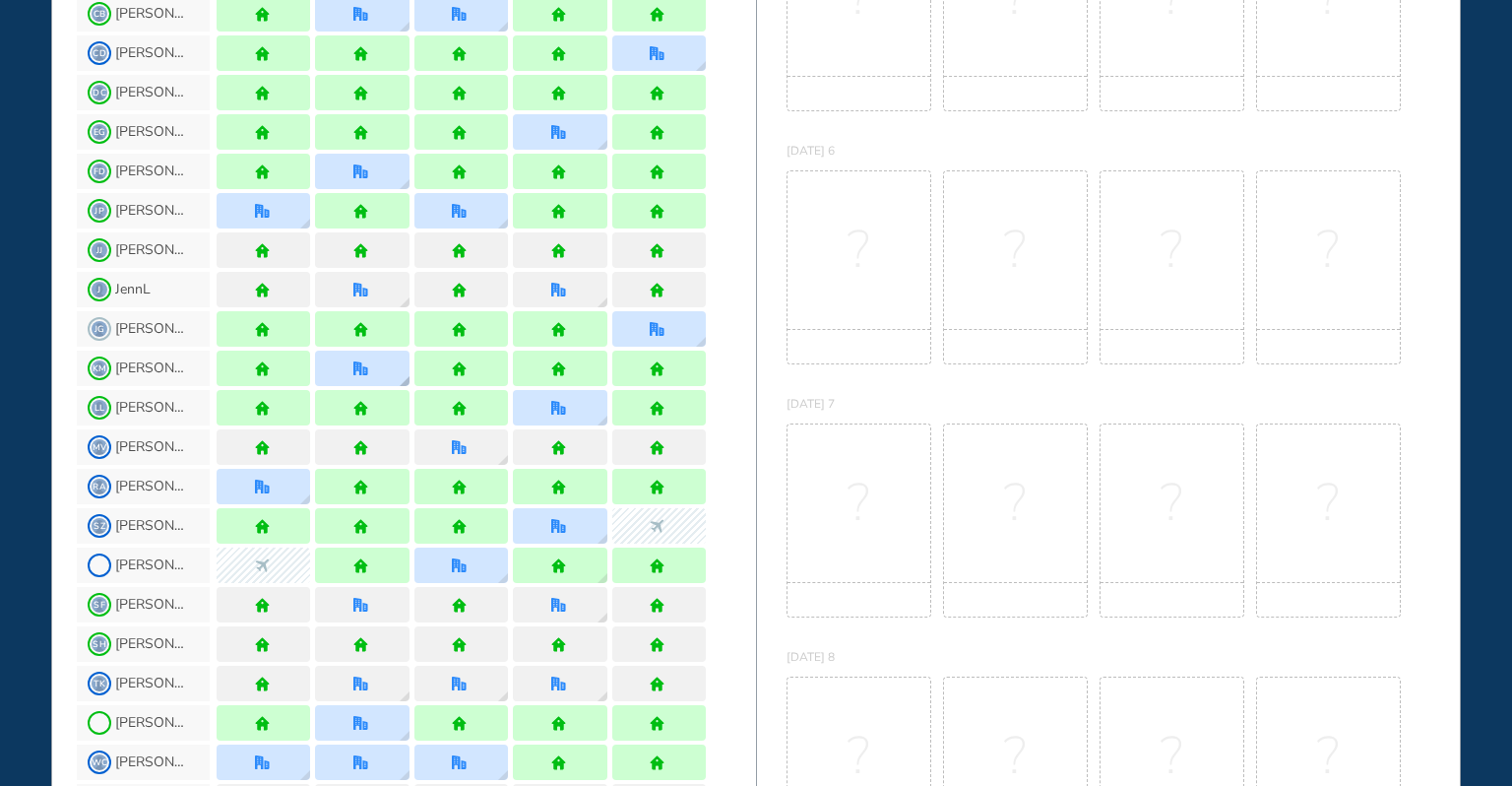 click at bounding box center [361, 368] 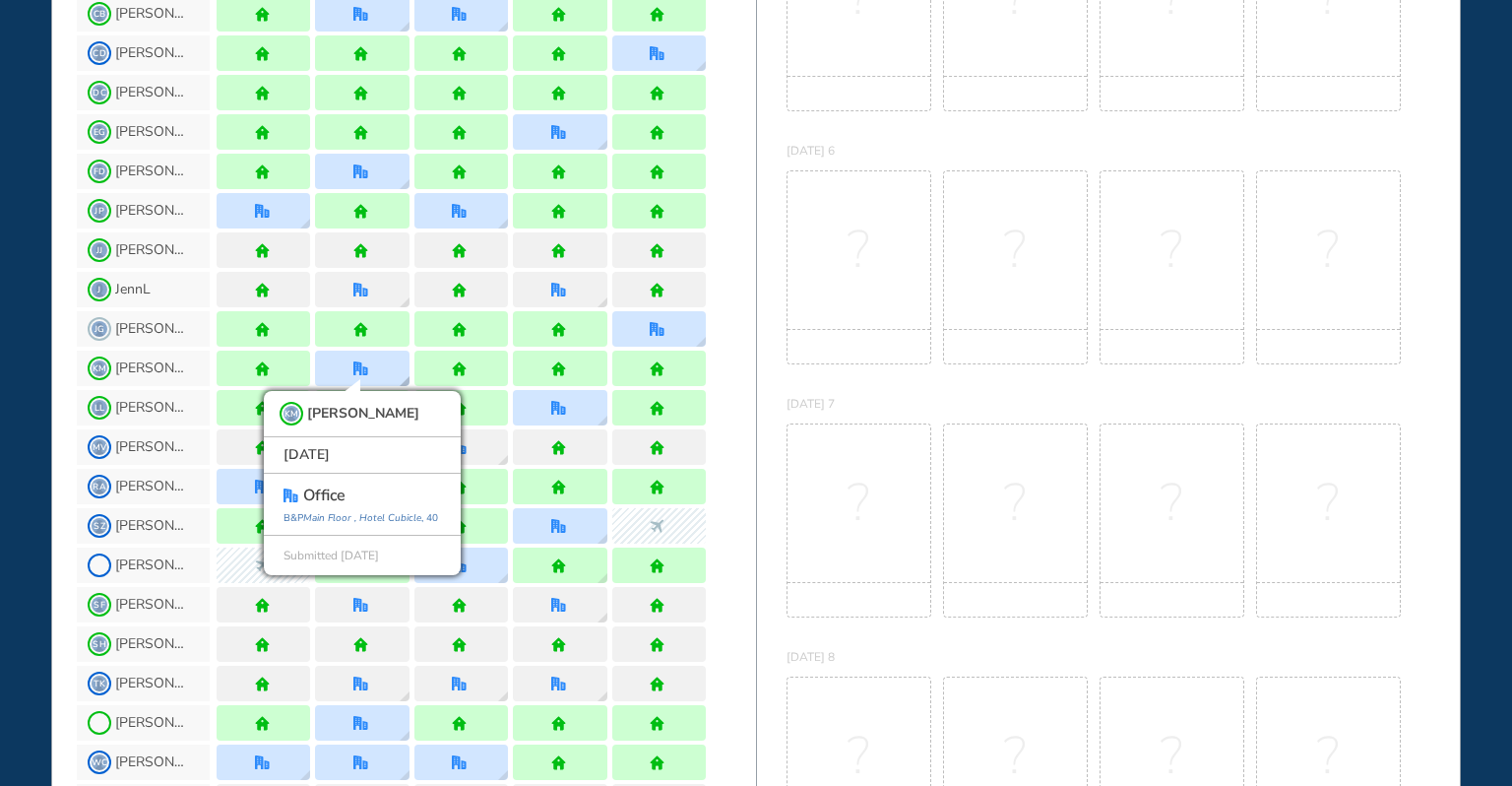 click on "KM [PERSON_NAME] [DATE] office [GEOGRAPHIC_DATA] ,   [GEOGRAPHIC_DATA]  , 40 Submitted [DATE]" at bounding box center (361, 368) 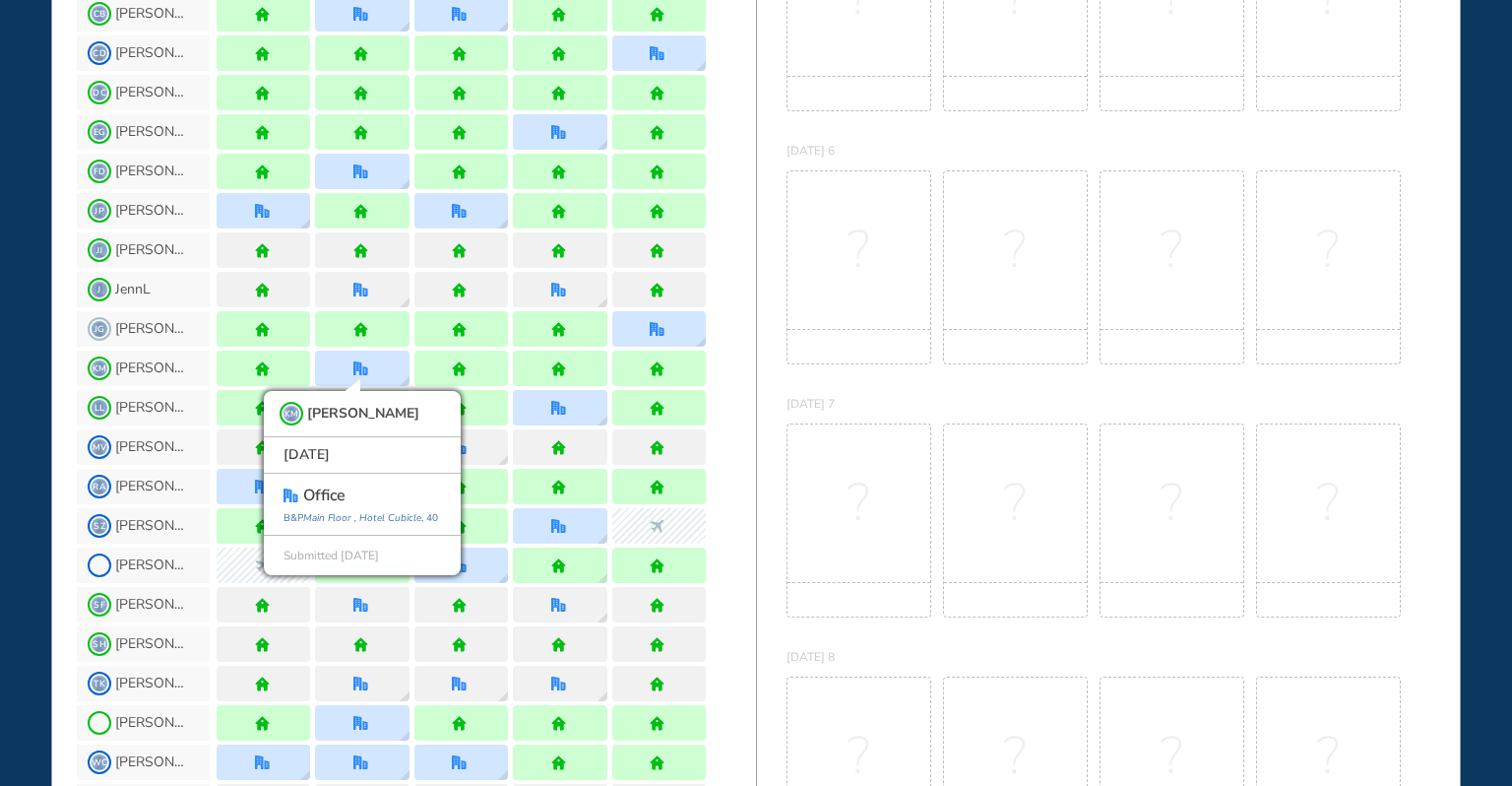 click on "[DATE] 8 ? ? ? ?" at bounding box center [1108, 763] 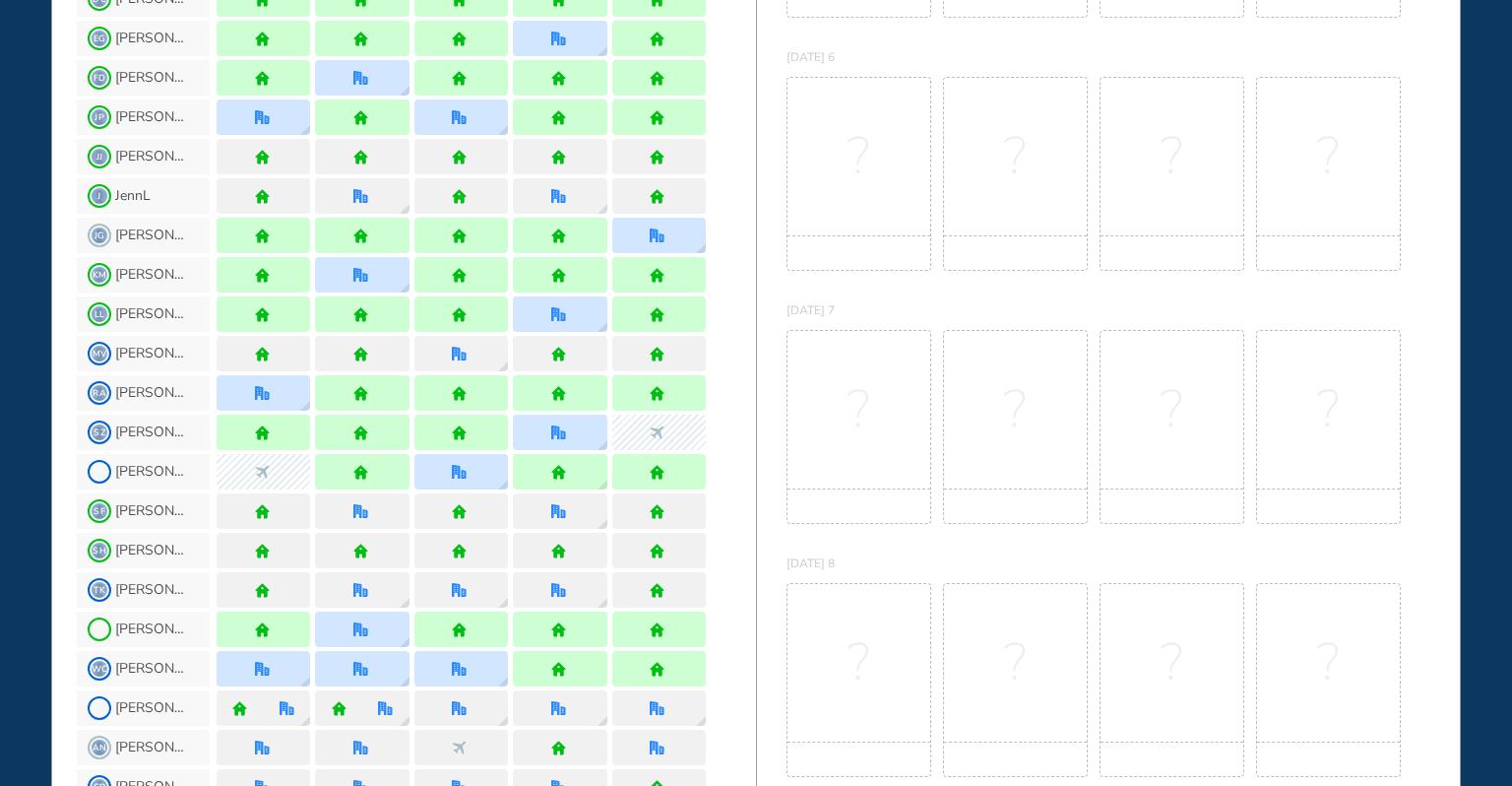 scroll, scrollTop: 641, scrollLeft: 0, axis: vertical 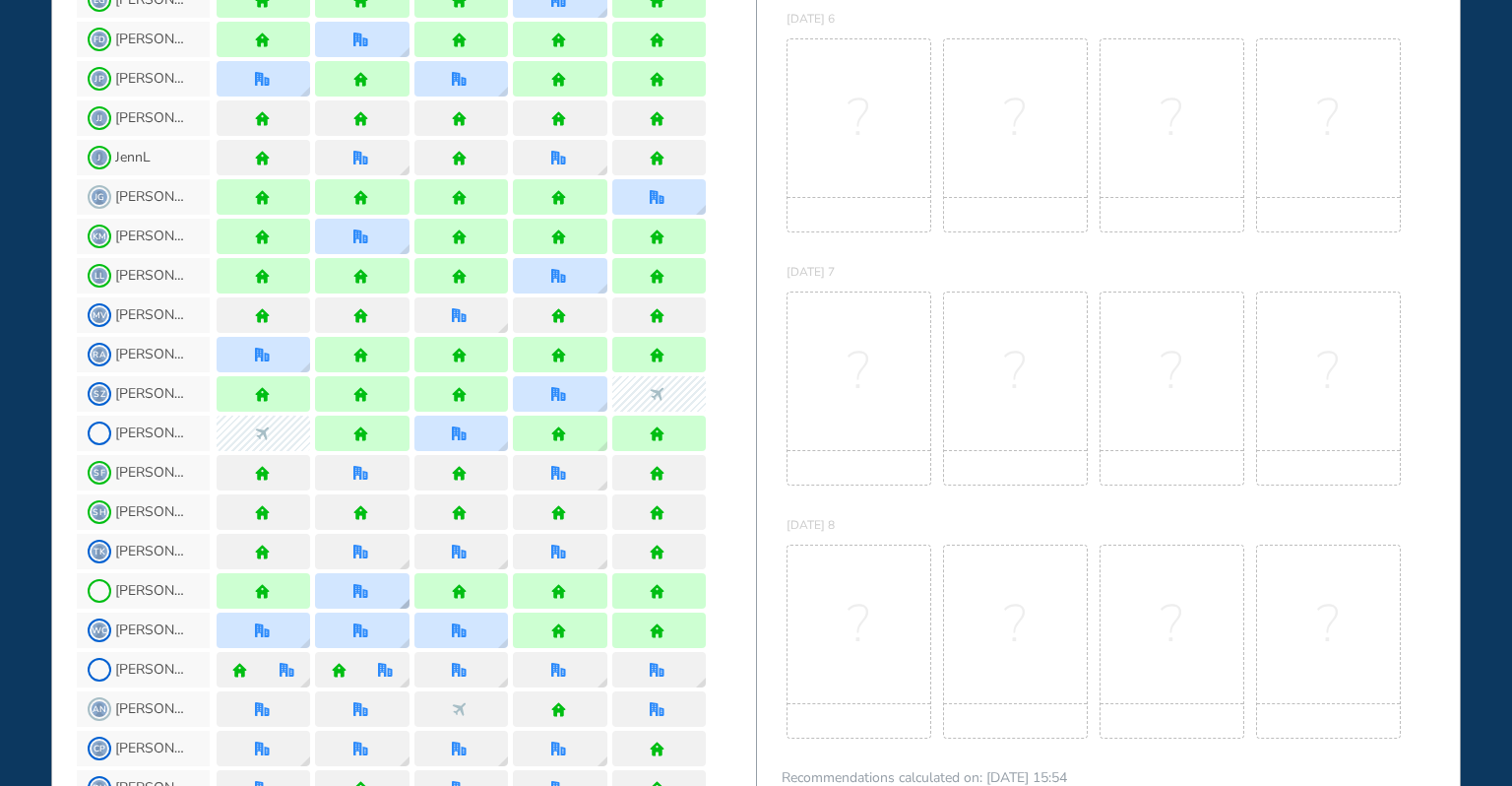 click at bounding box center (362, 591) 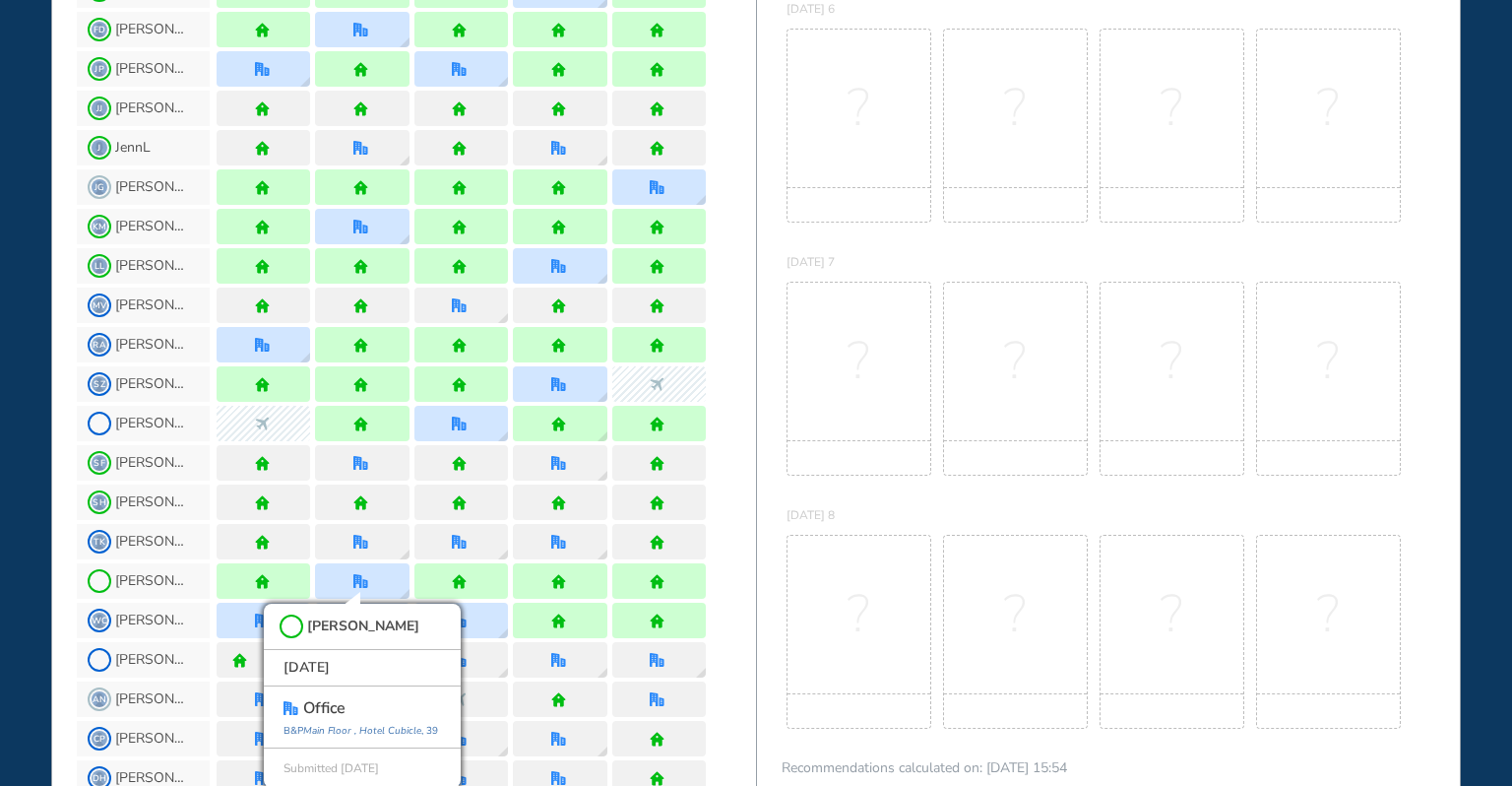 scroll, scrollTop: 0, scrollLeft: 0, axis: both 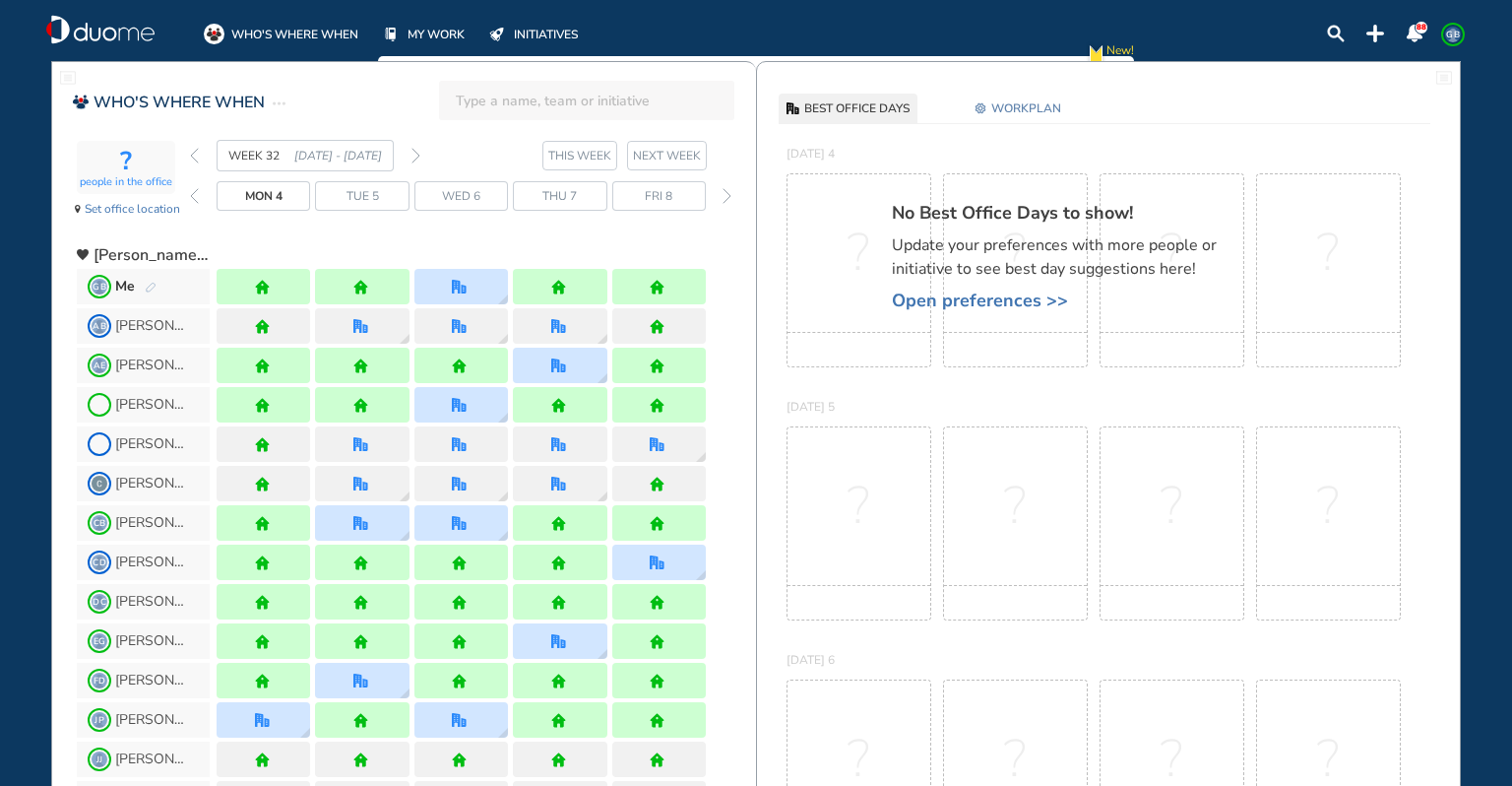 click at bounding box center [415, 156] 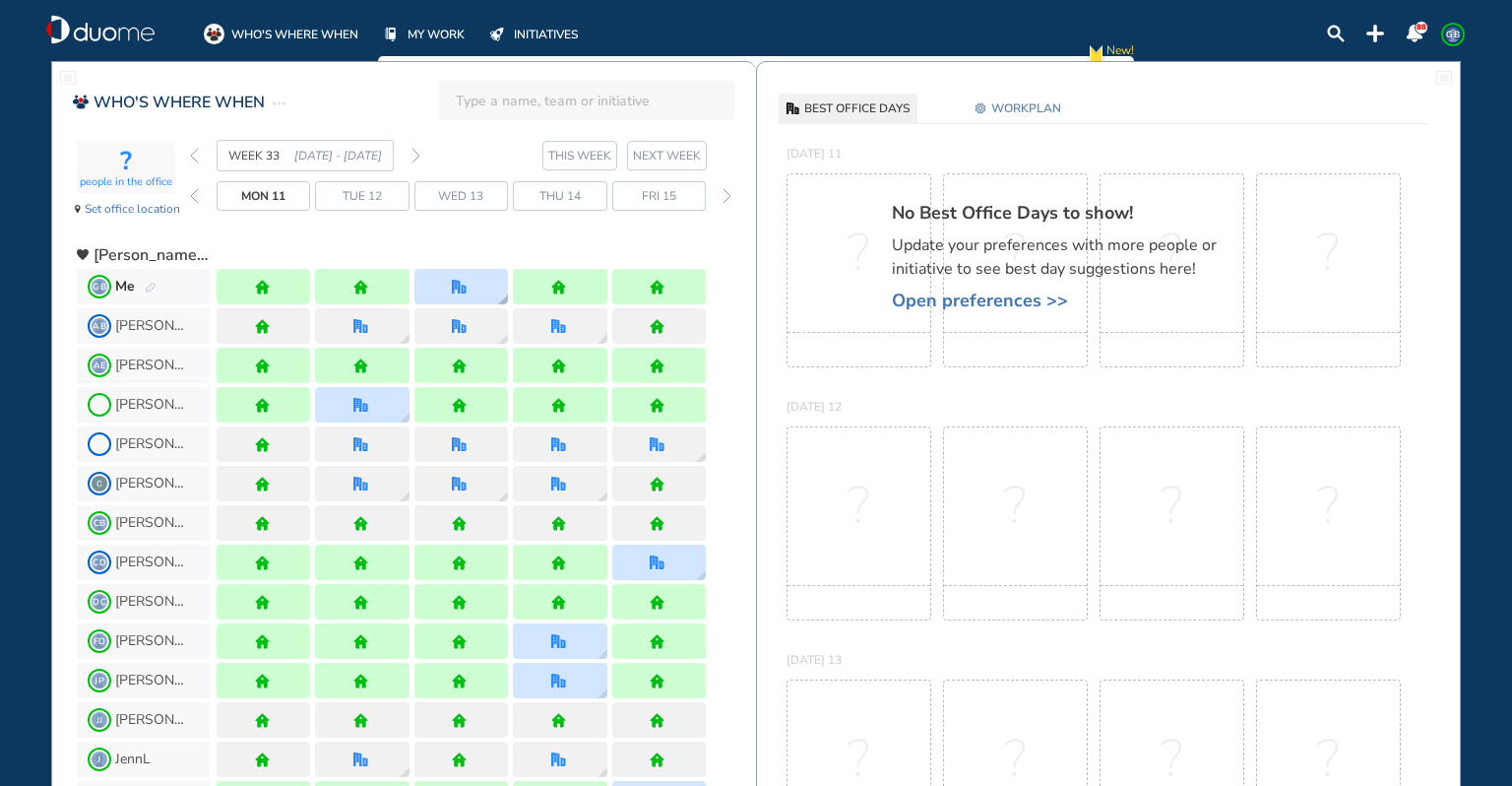 click at bounding box center (461, 287) 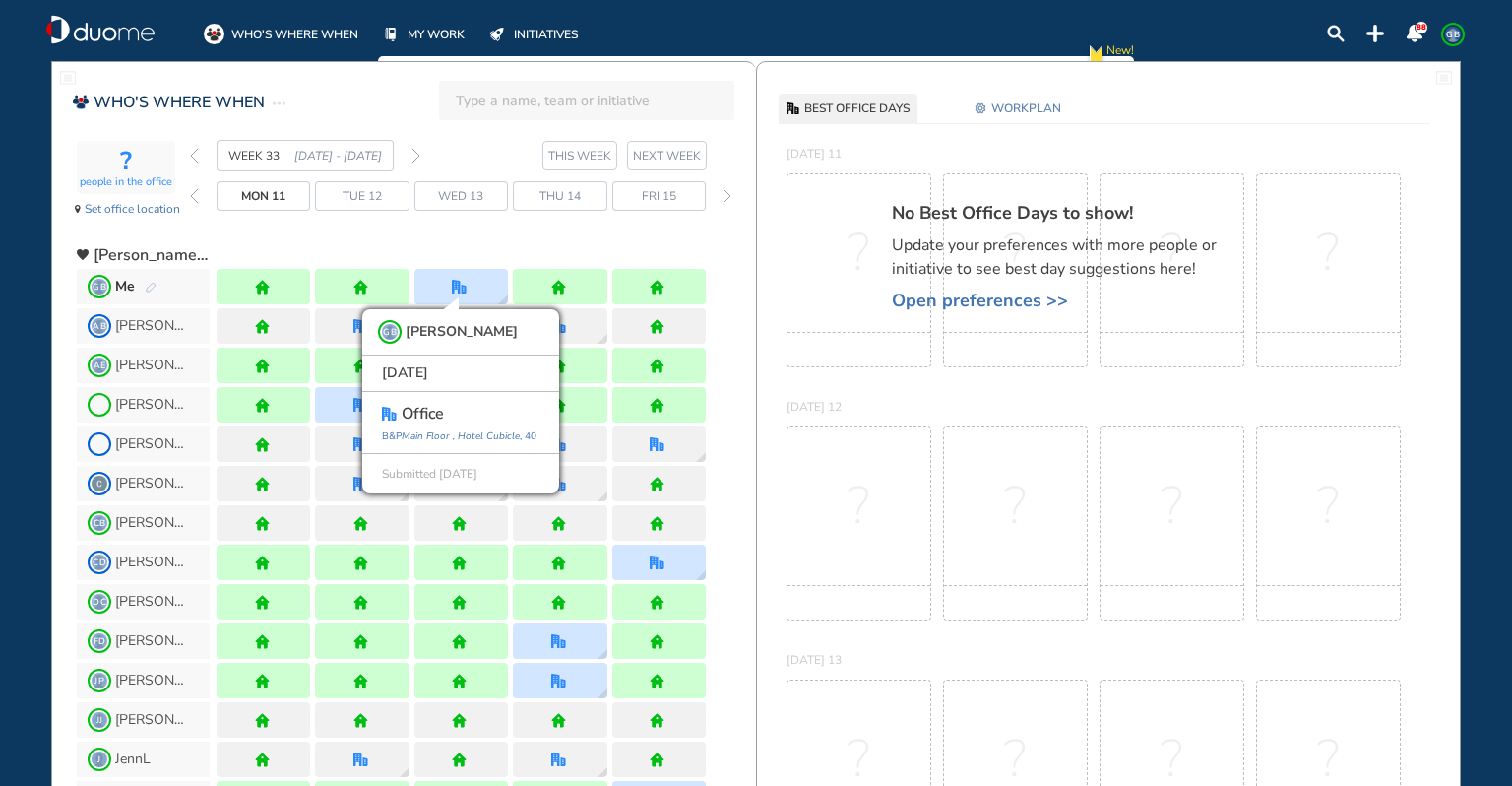 click at bounding box center (461, 247) 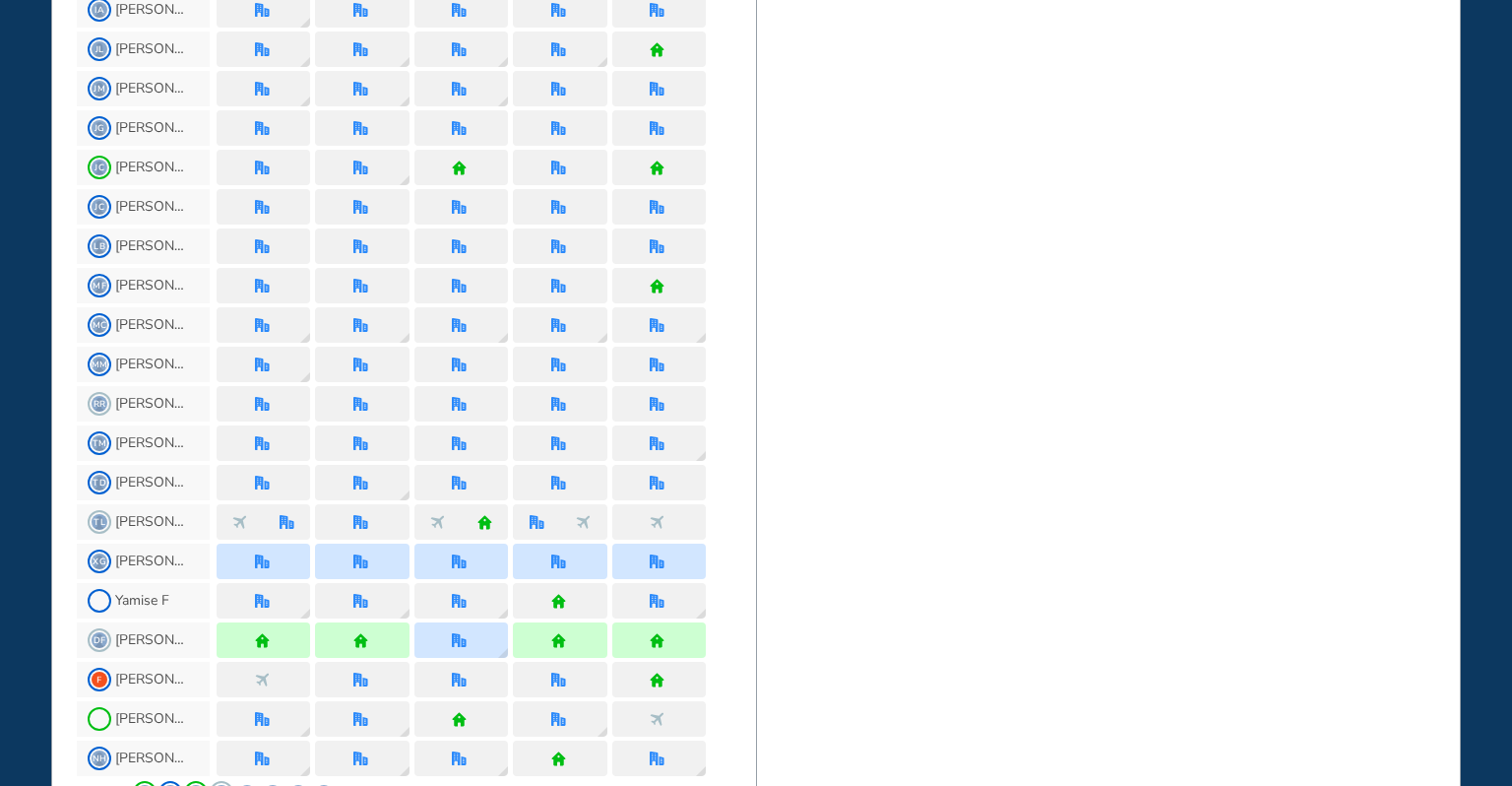 scroll, scrollTop: 1576, scrollLeft: 0, axis: vertical 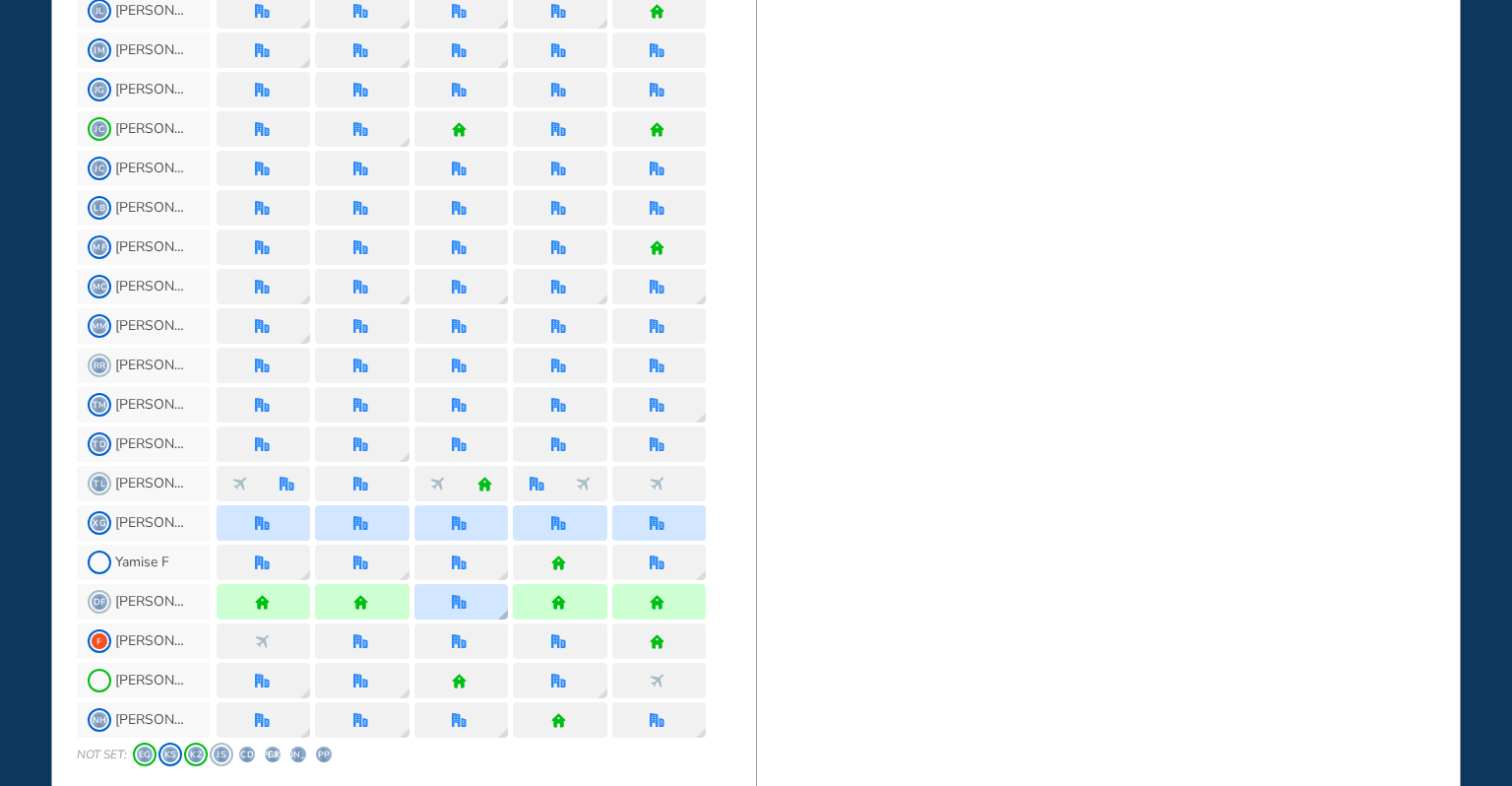 click at bounding box center (461, 602) 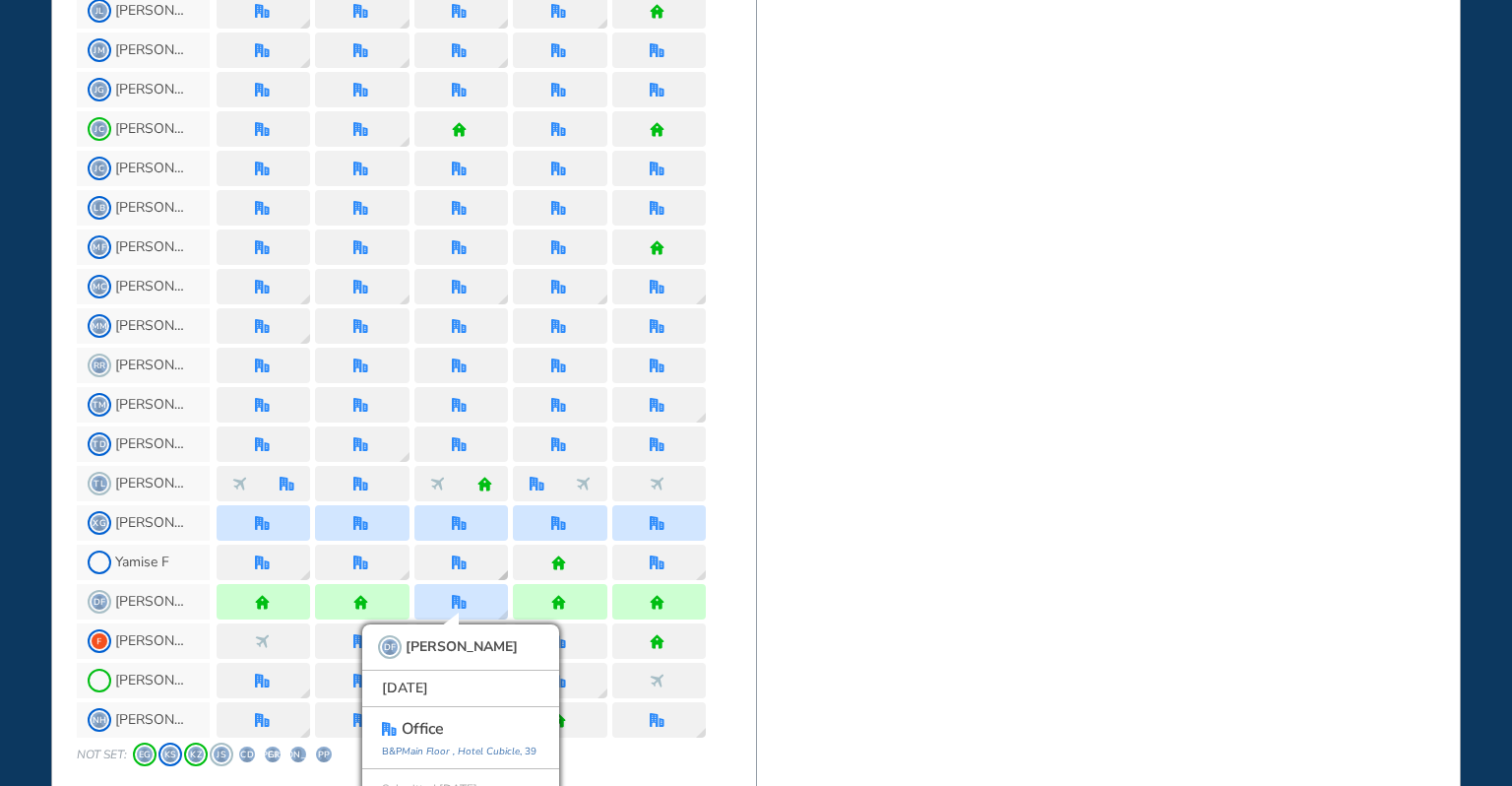 scroll, scrollTop: 1597, scrollLeft: 0, axis: vertical 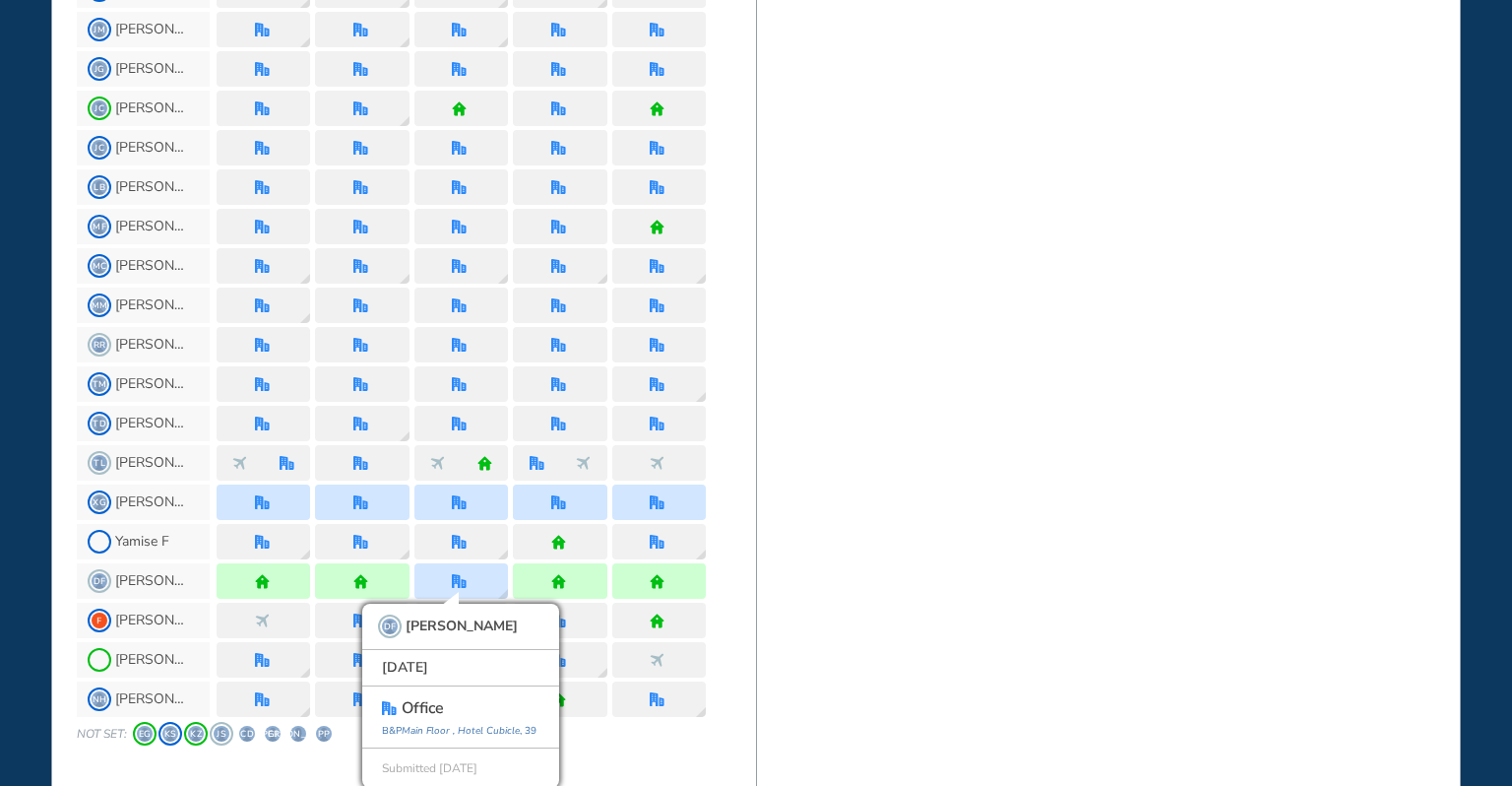 click on "BEST OFFICE DAYS WORKPLAN     [DATE] 11 No Best Office Days to show! Update your preferences with more people or initiative  to see best day suggestions here! Open preferences >> ? ? ? ?     [DATE] 12 ? ? ? ?     [DATE] 13 ? ? ? ?     [DATE] 14 ? ? ? ?     [DATE] 15 ? ? ? ?  Recommendations calculated on: [DATE] 15:56" at bounding box center [1108, -361] 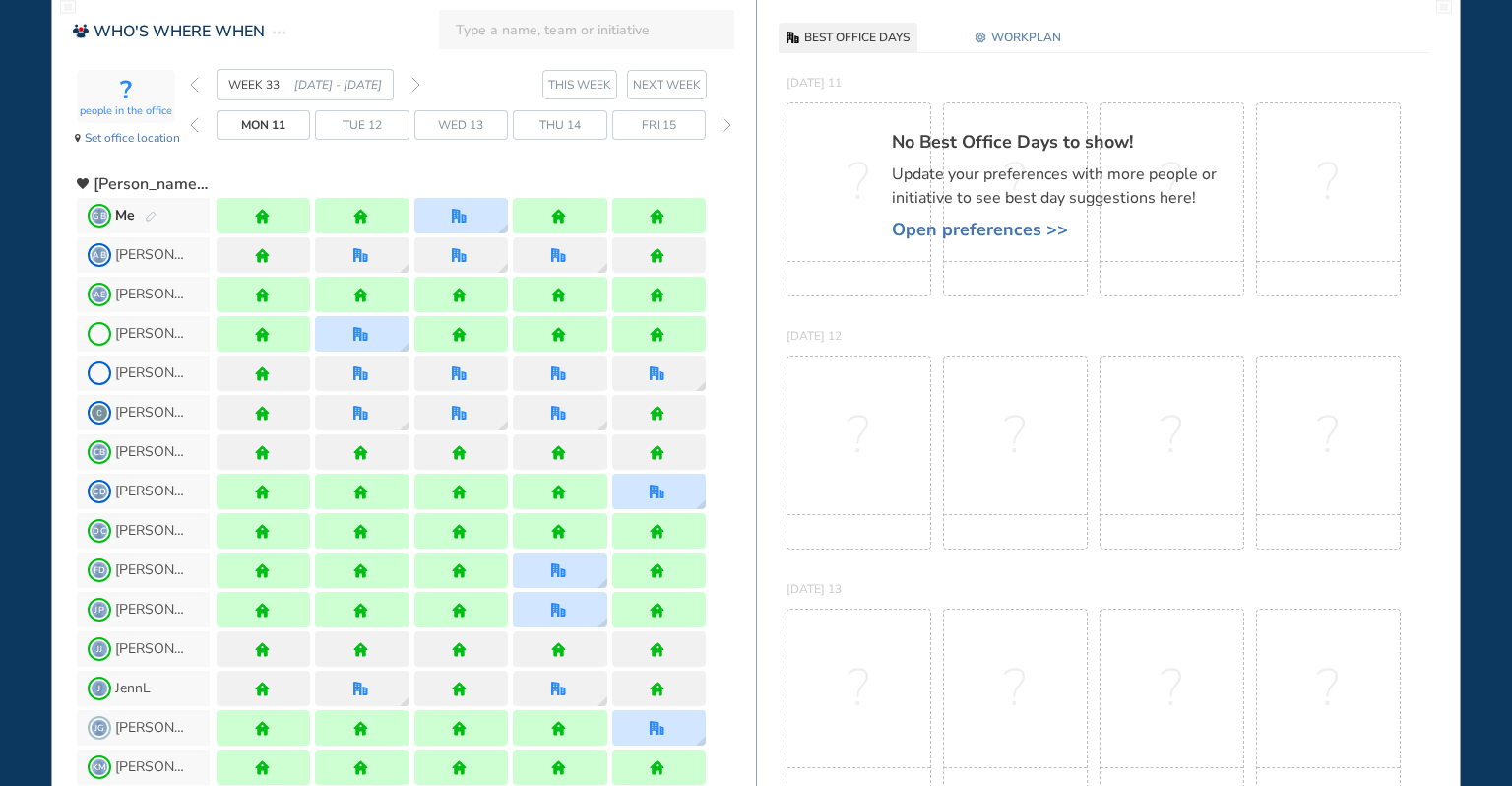 scroll, scrollTop: 0, scrollLeft: 0, axis: both 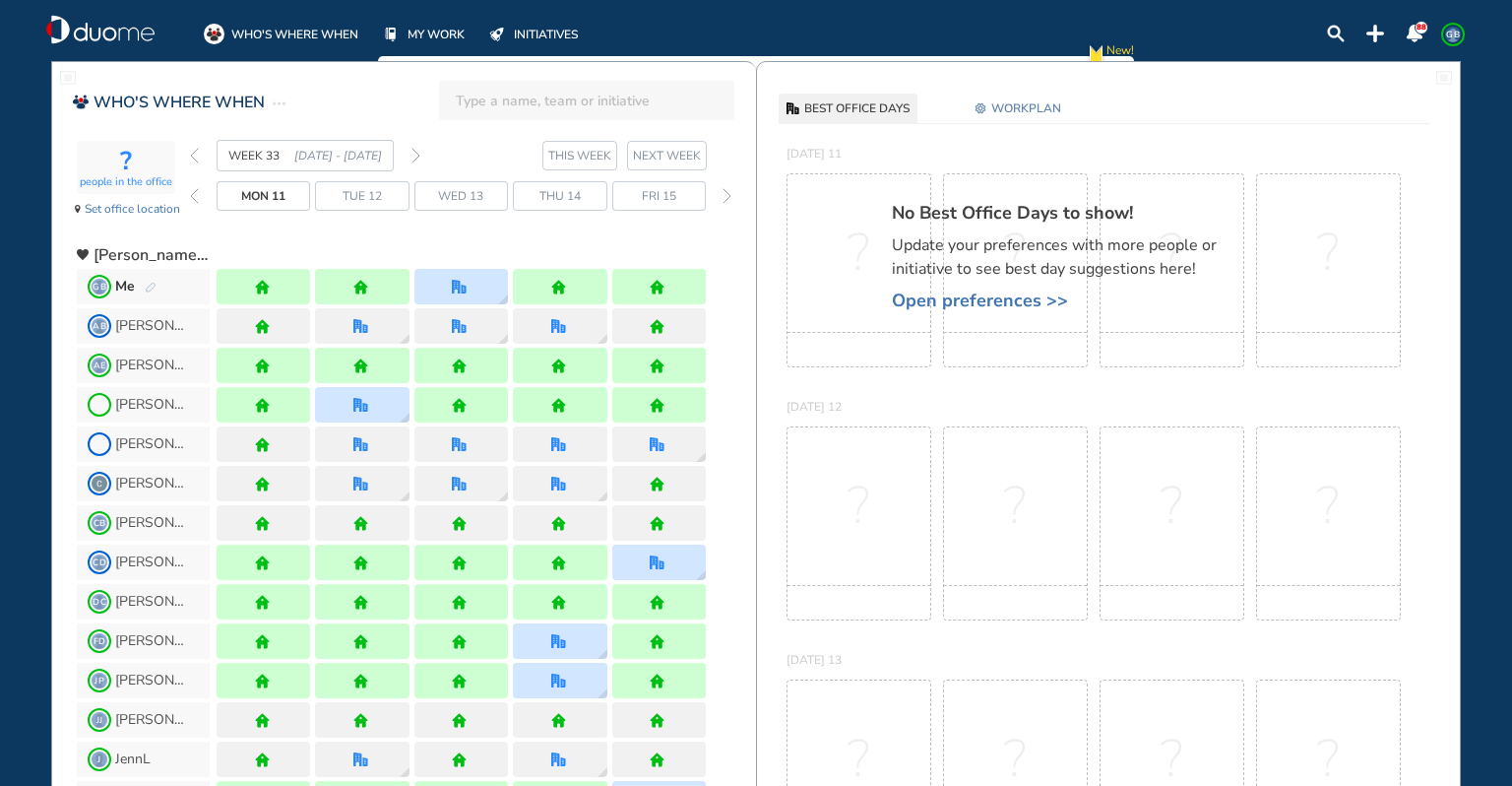 click at bounding box center (726, 196) 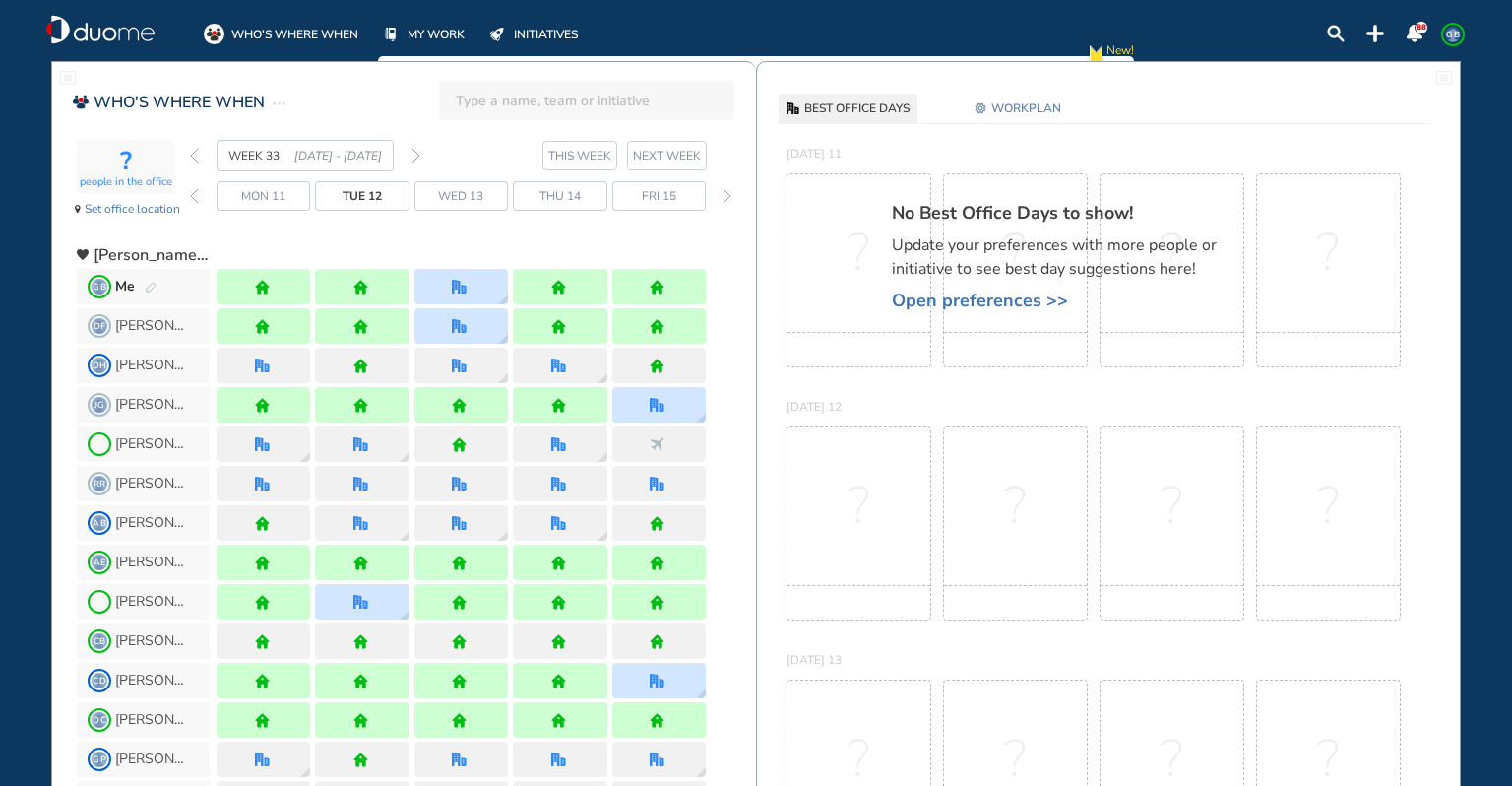 click at bounding box center [415, 156] 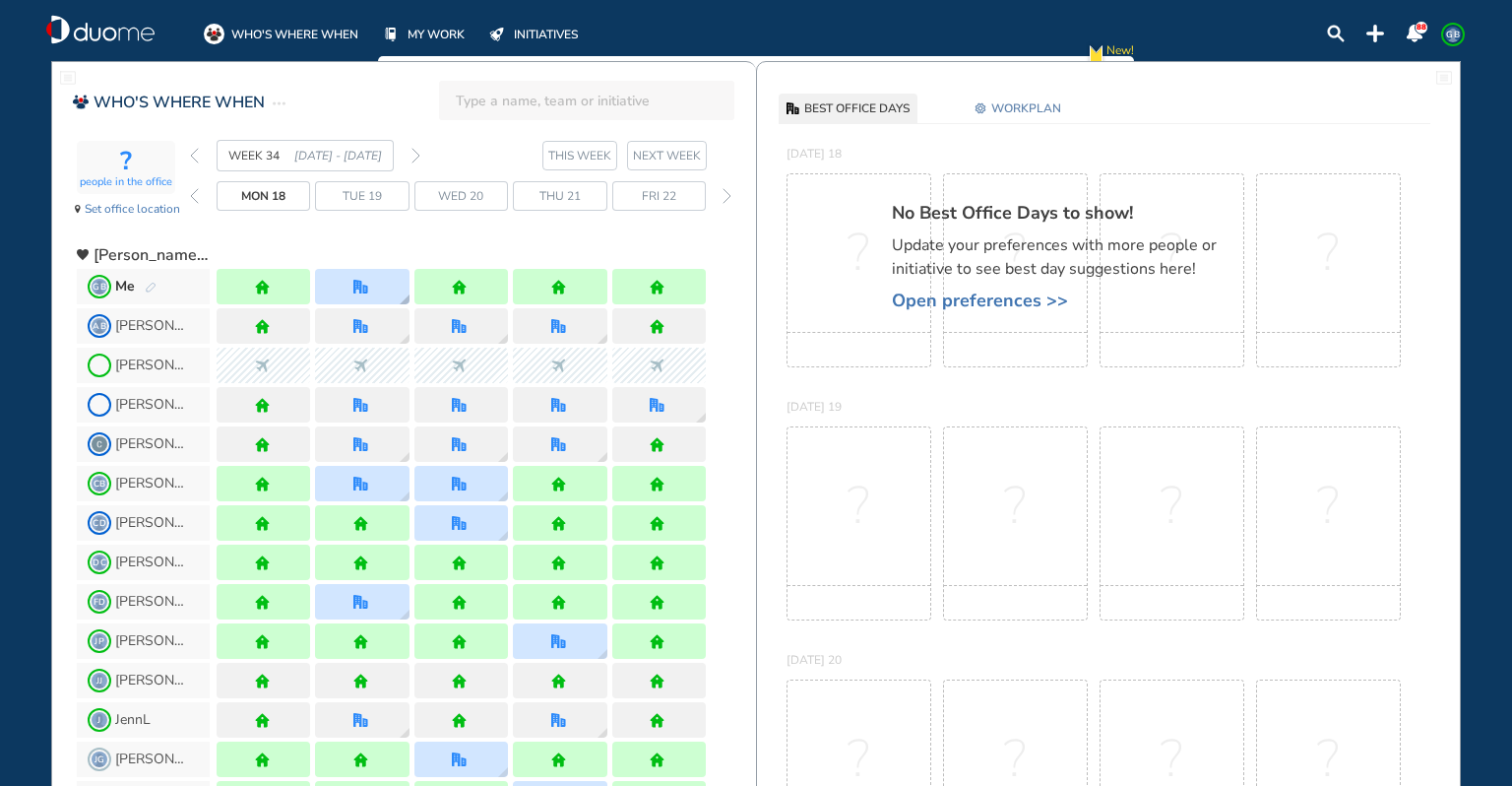 click at bounding box center (360, 287) 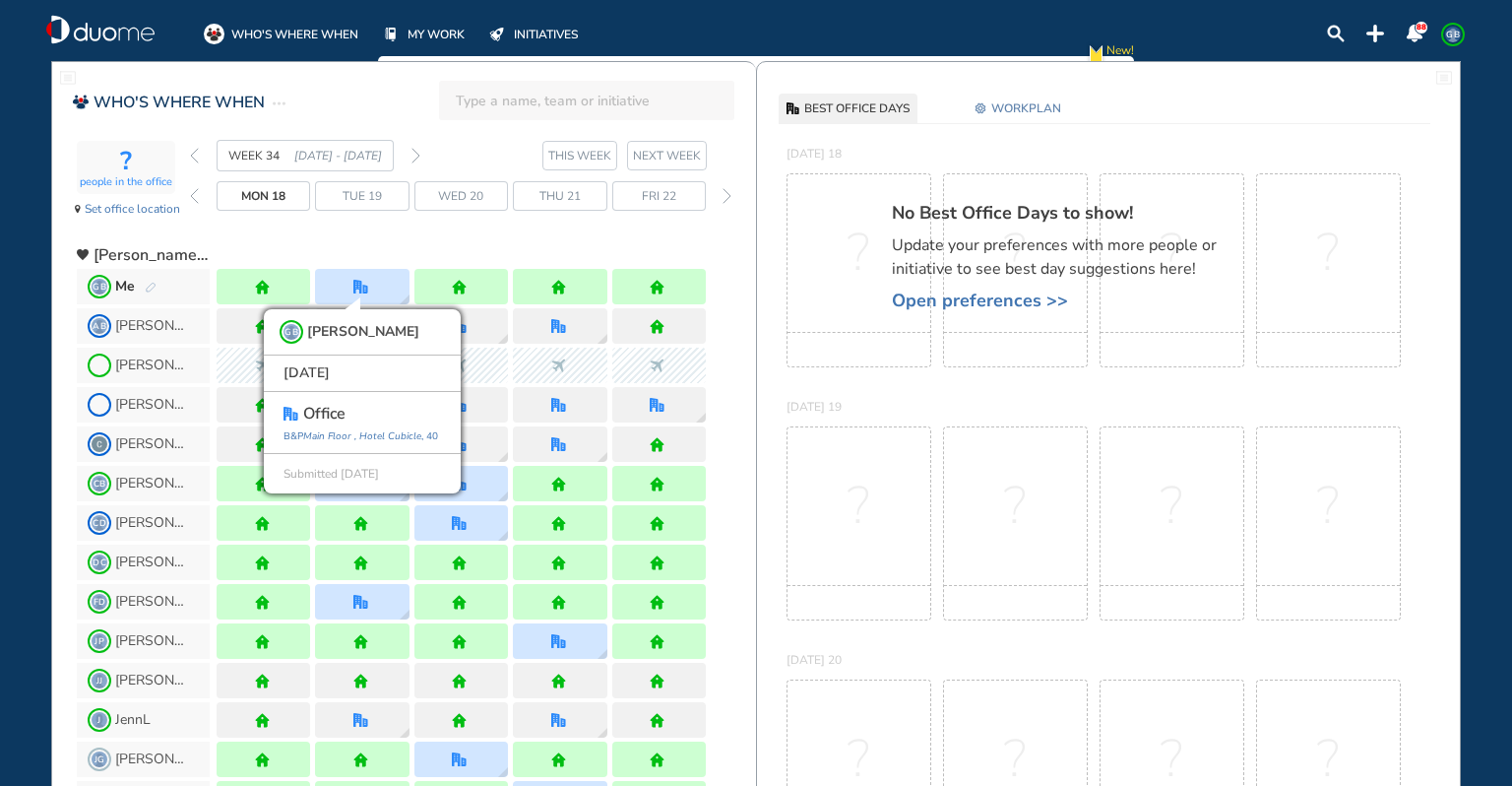 click at bounding box center (461, 247) 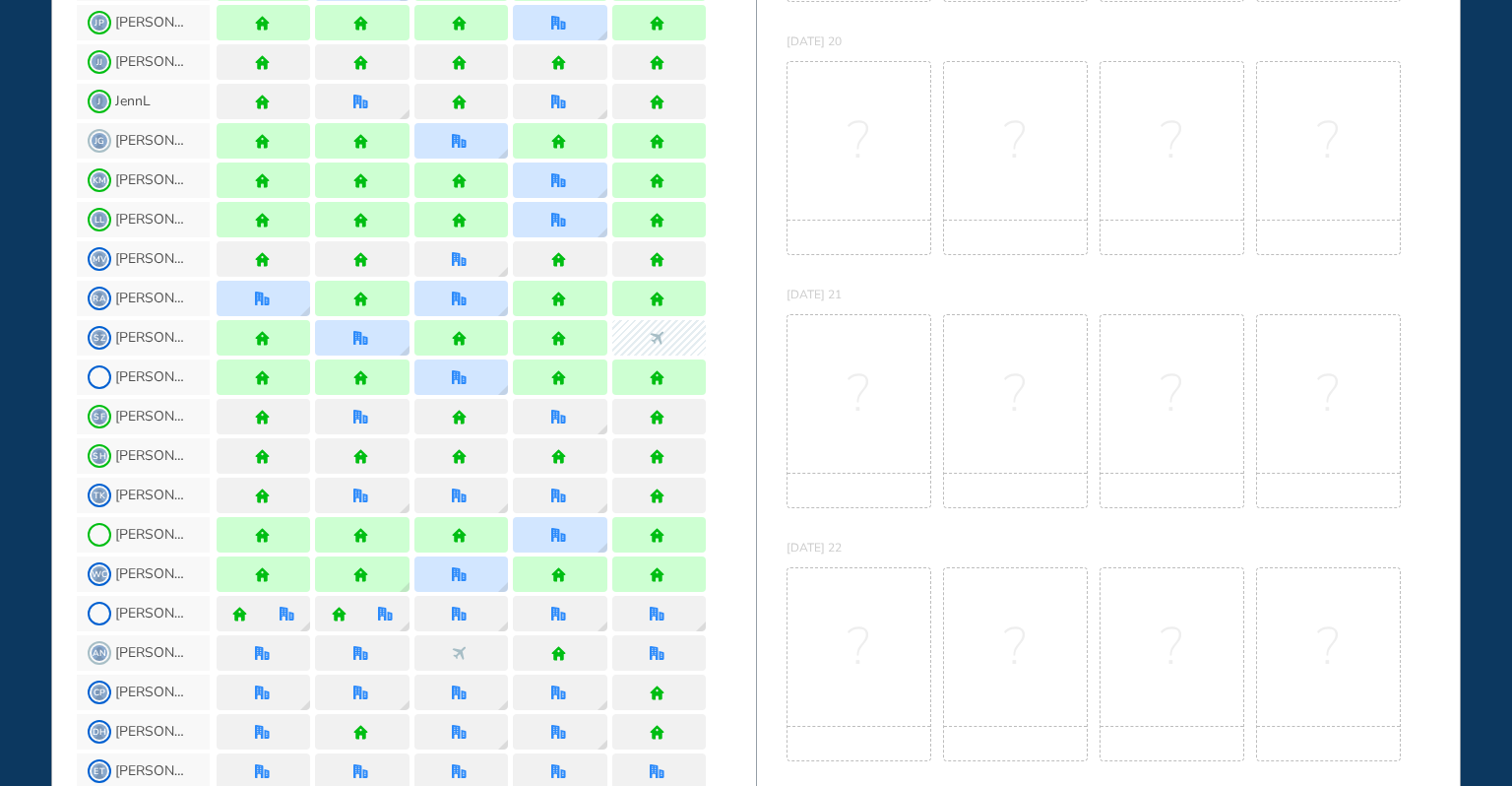 scroll, scrollTop: 656, scrollLeft: 0, axis: vertical 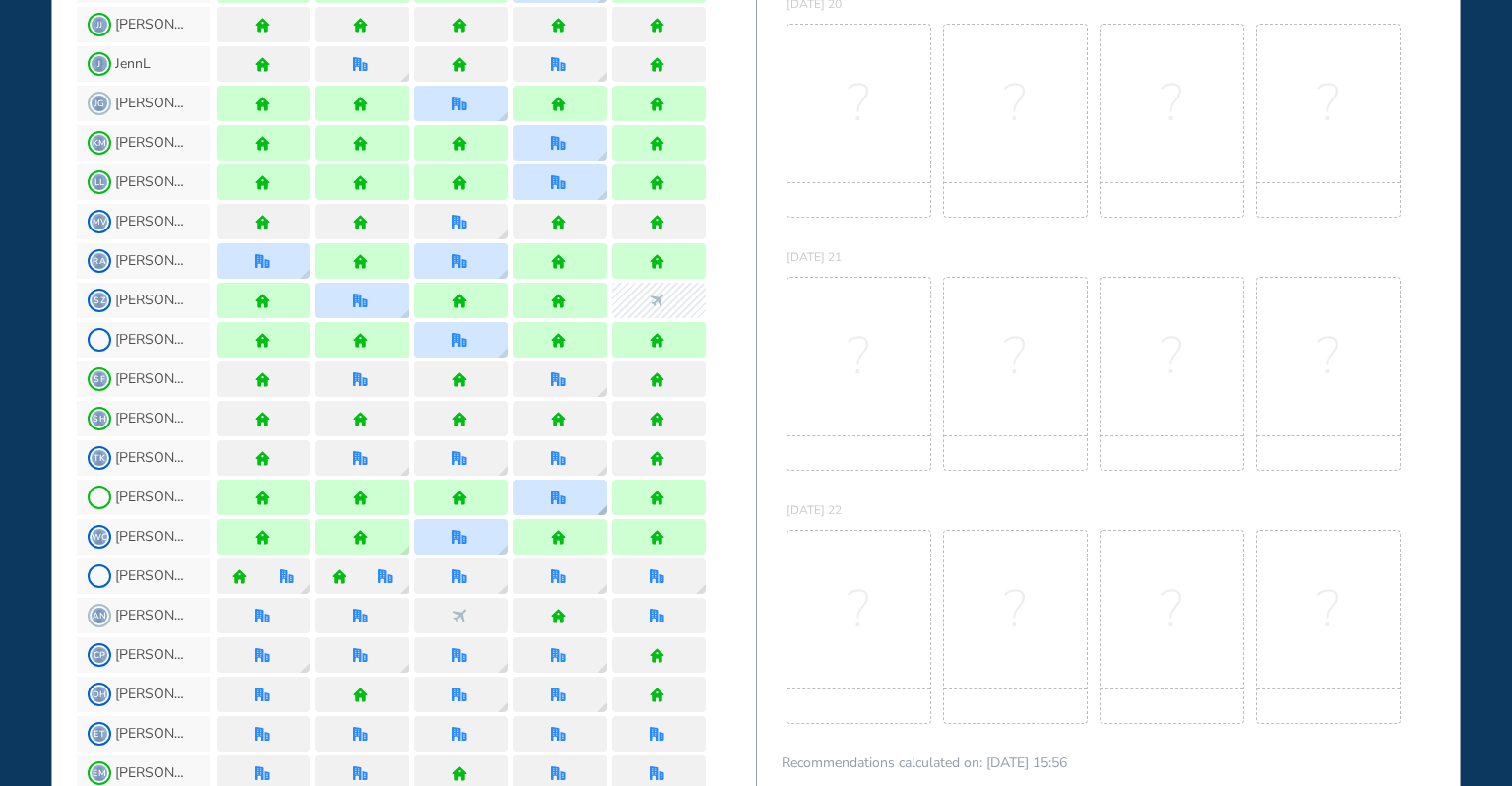 click at bounding box center (558, 497) 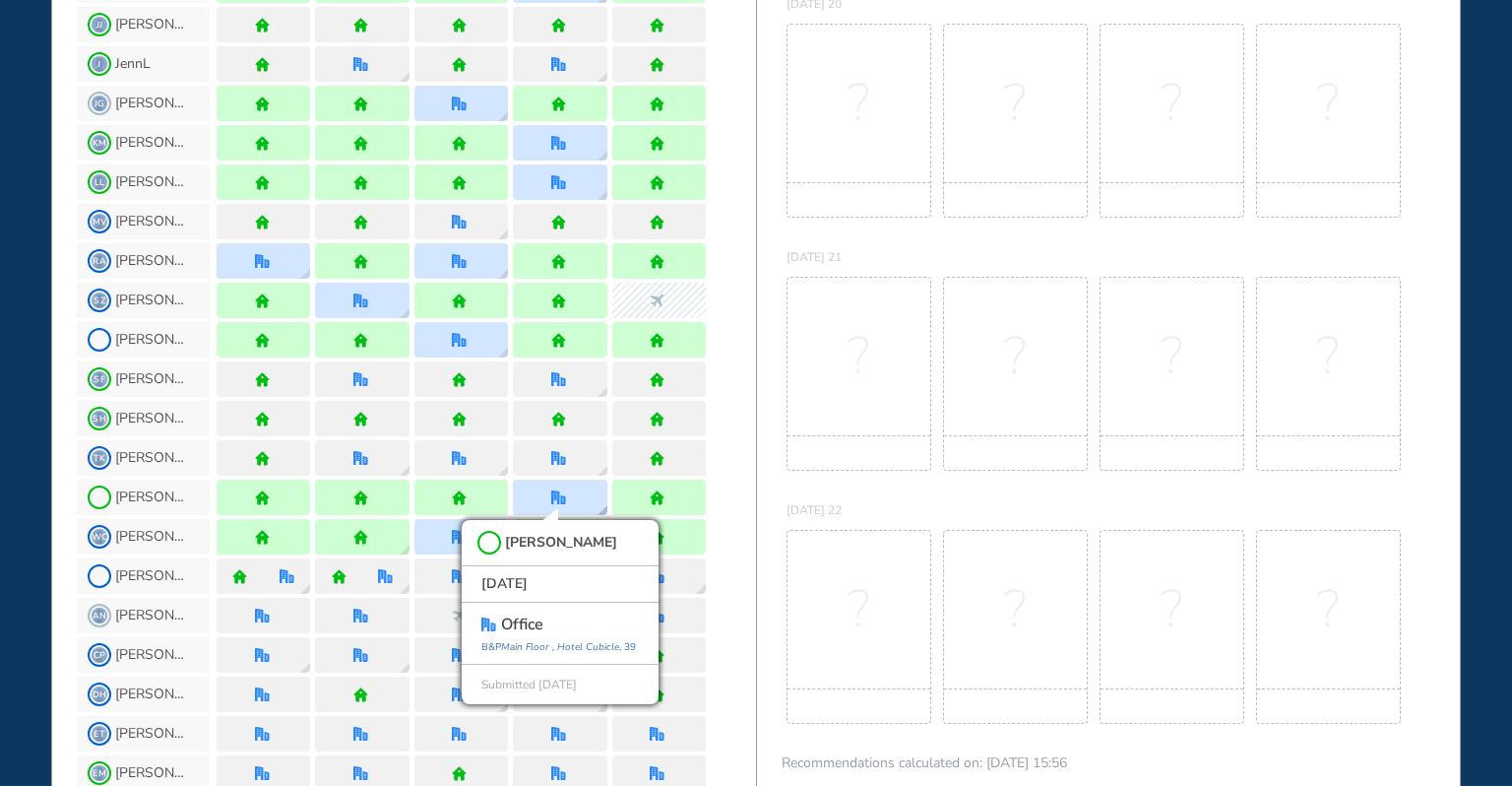 click at bounding box center (558, 497) 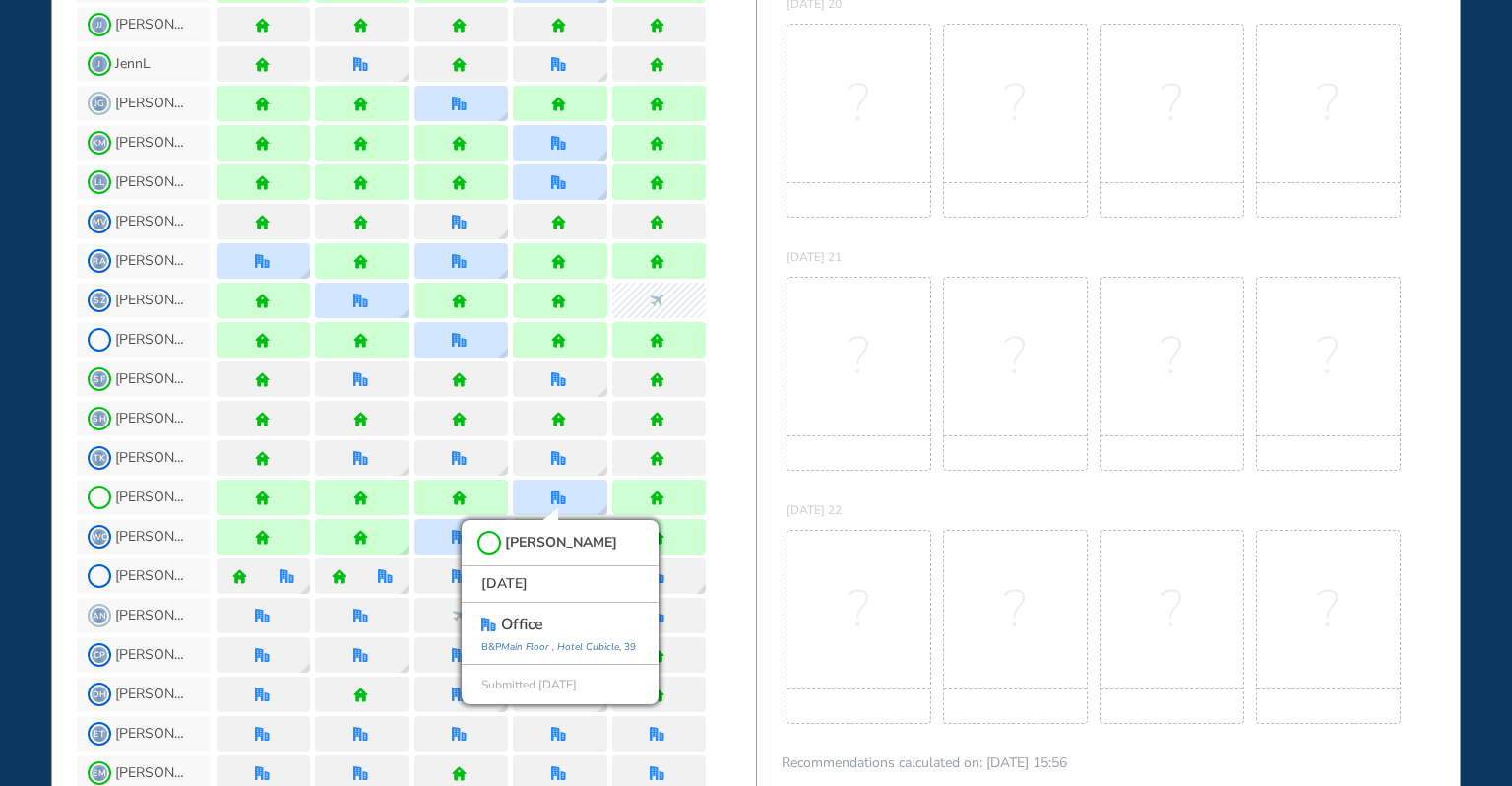 click on "WC [PERSON_NAME]" at bounding box center (416, 537) 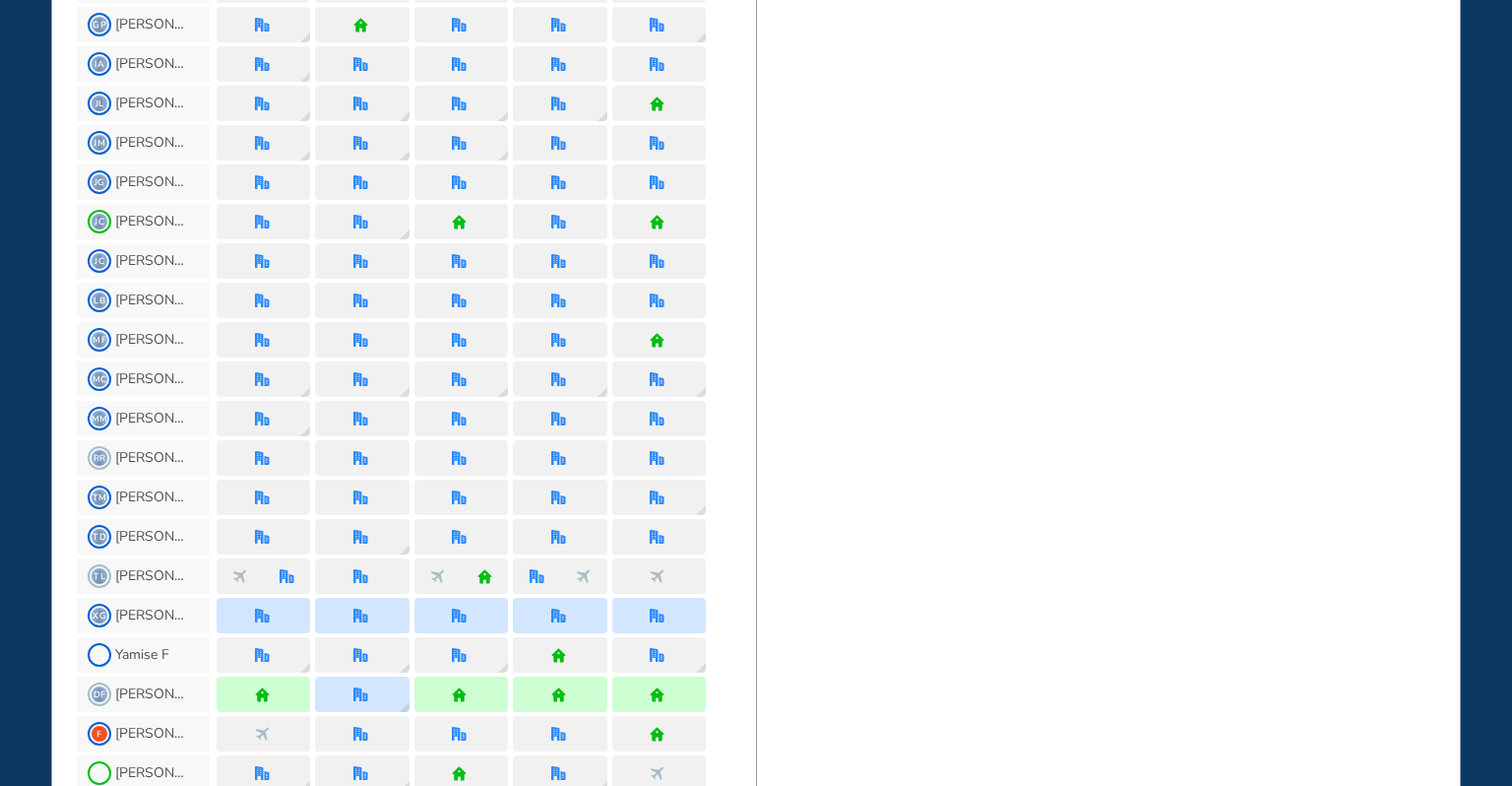 scroll, scrollTop: 1576, scrollLeft: 0, axis: vertical 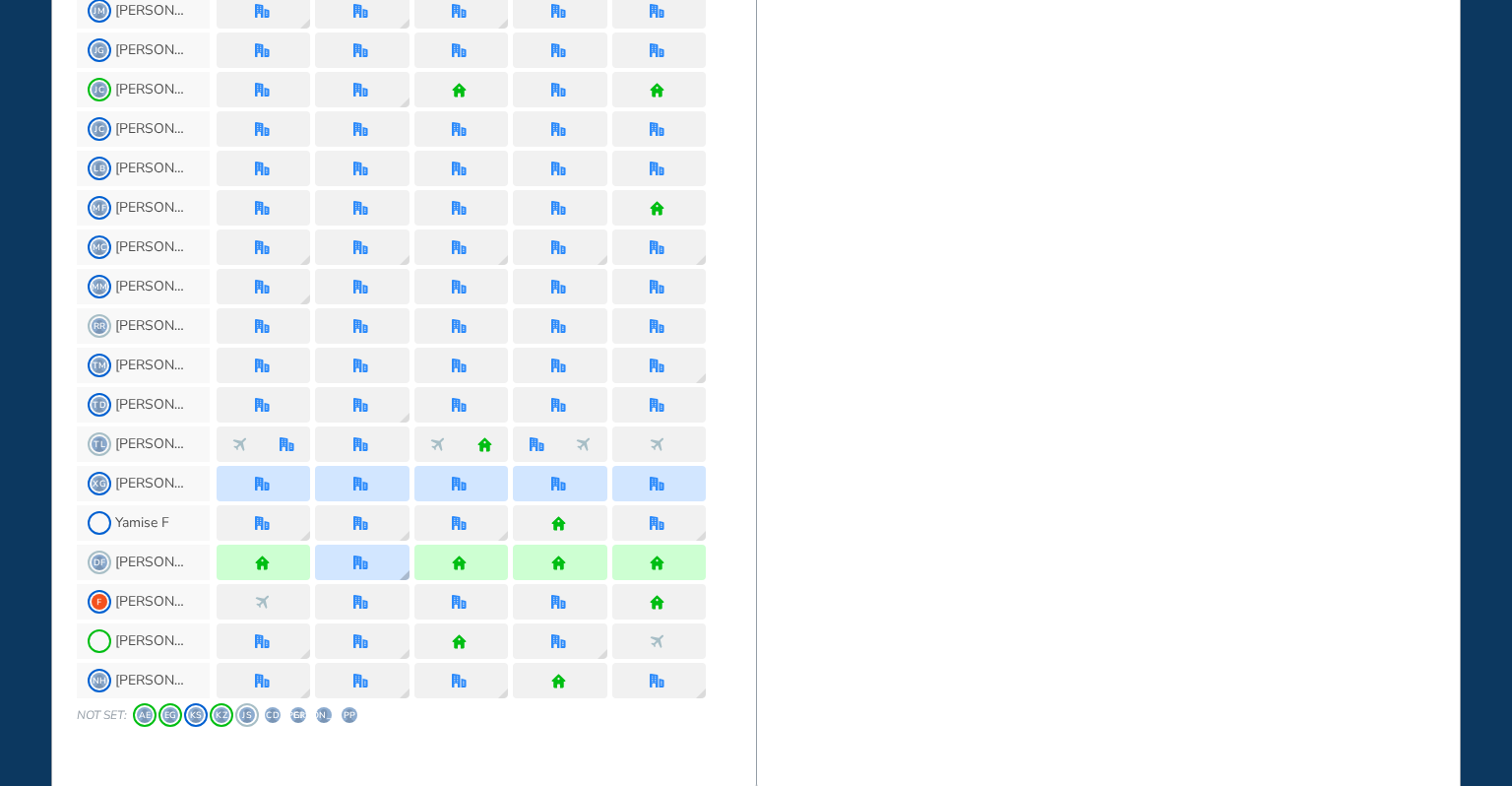 click at bounding box center (360, 562) 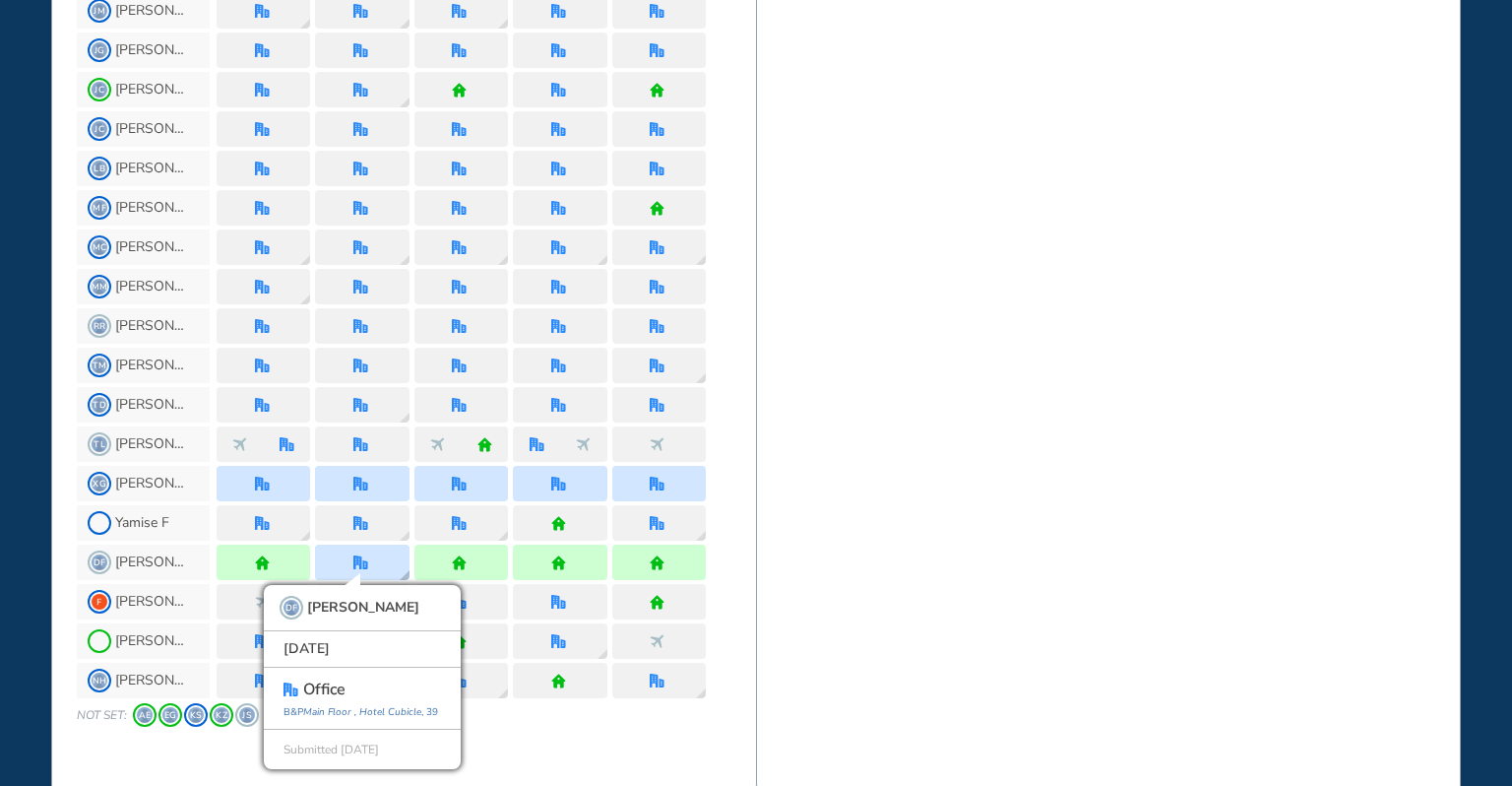 click at bounding box center (360, 562) 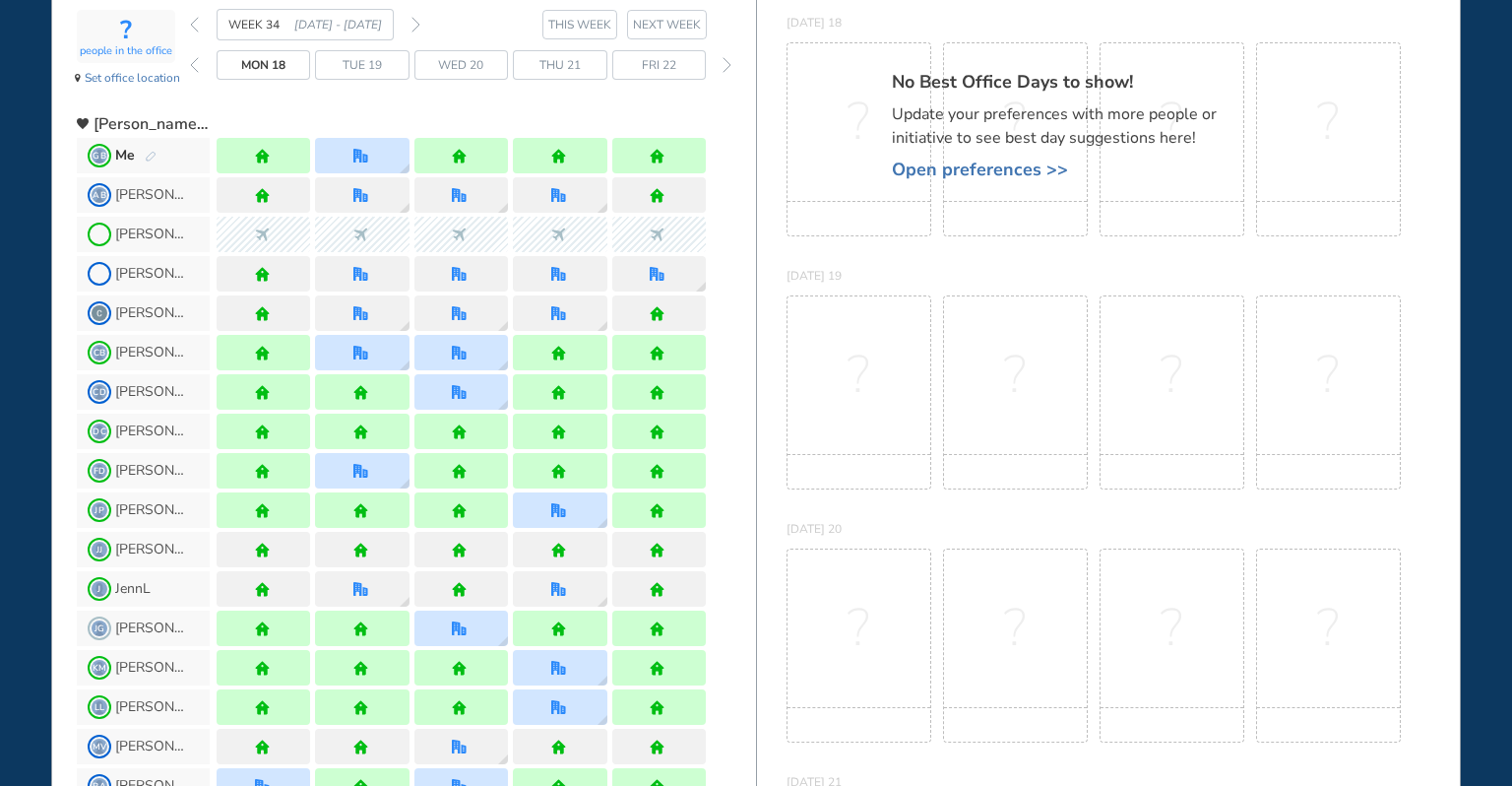 scroll, scrollTop: 0, scrollLeft: 0, axis: both 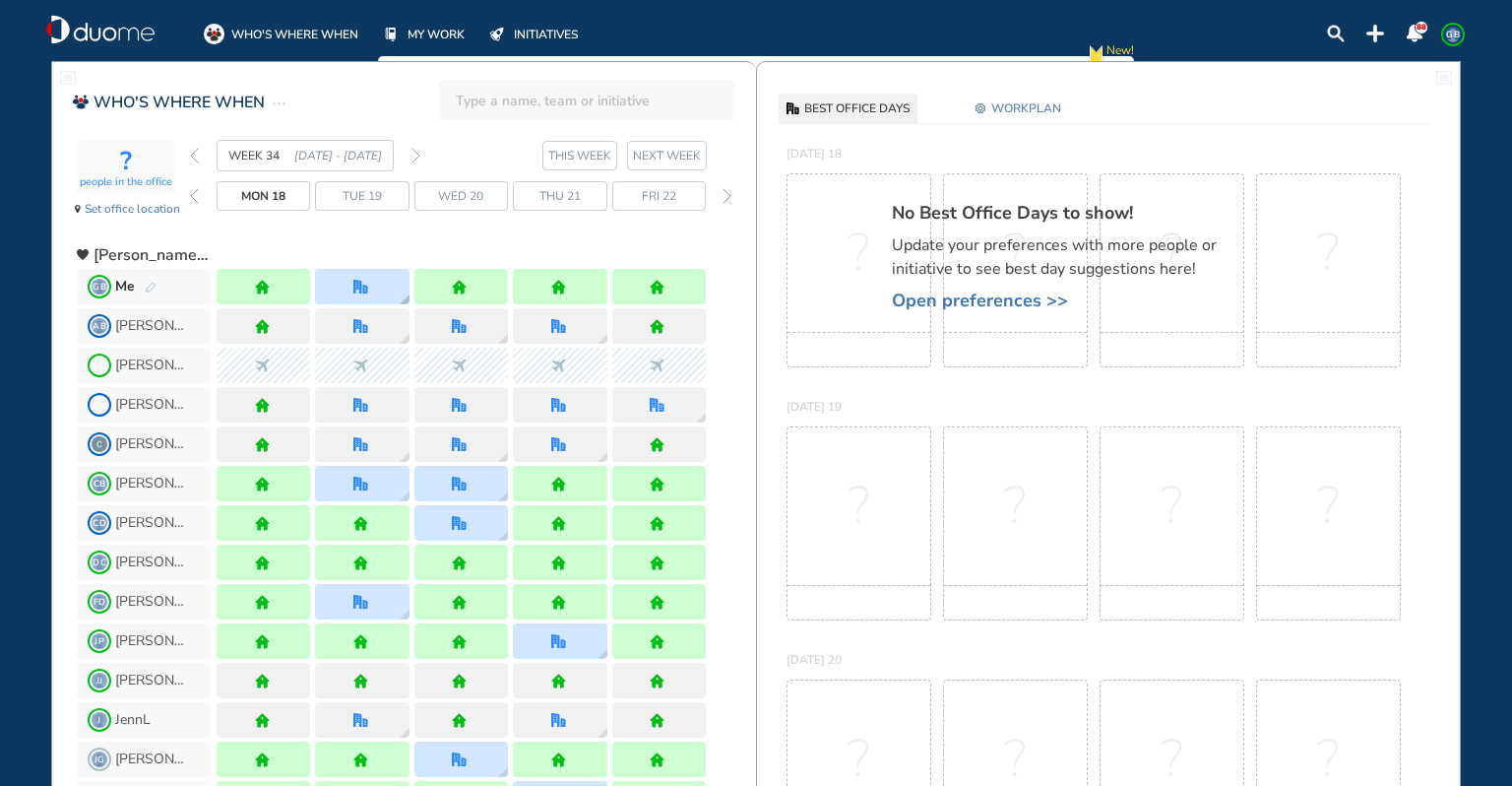 click at bounding box center [361, 287] 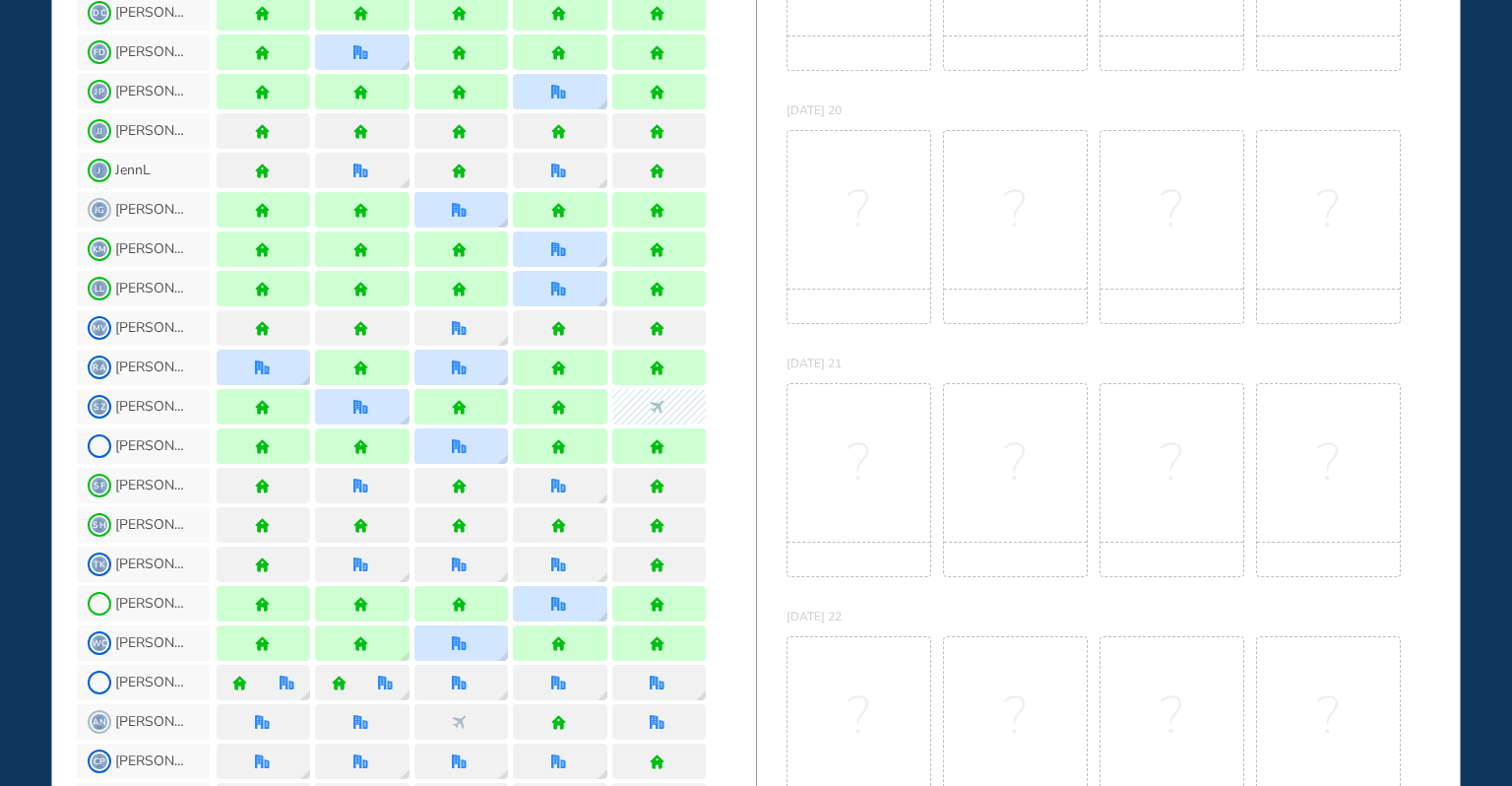 scroll, scrollTop: 656, scrollLeft: 0, axis: vertical 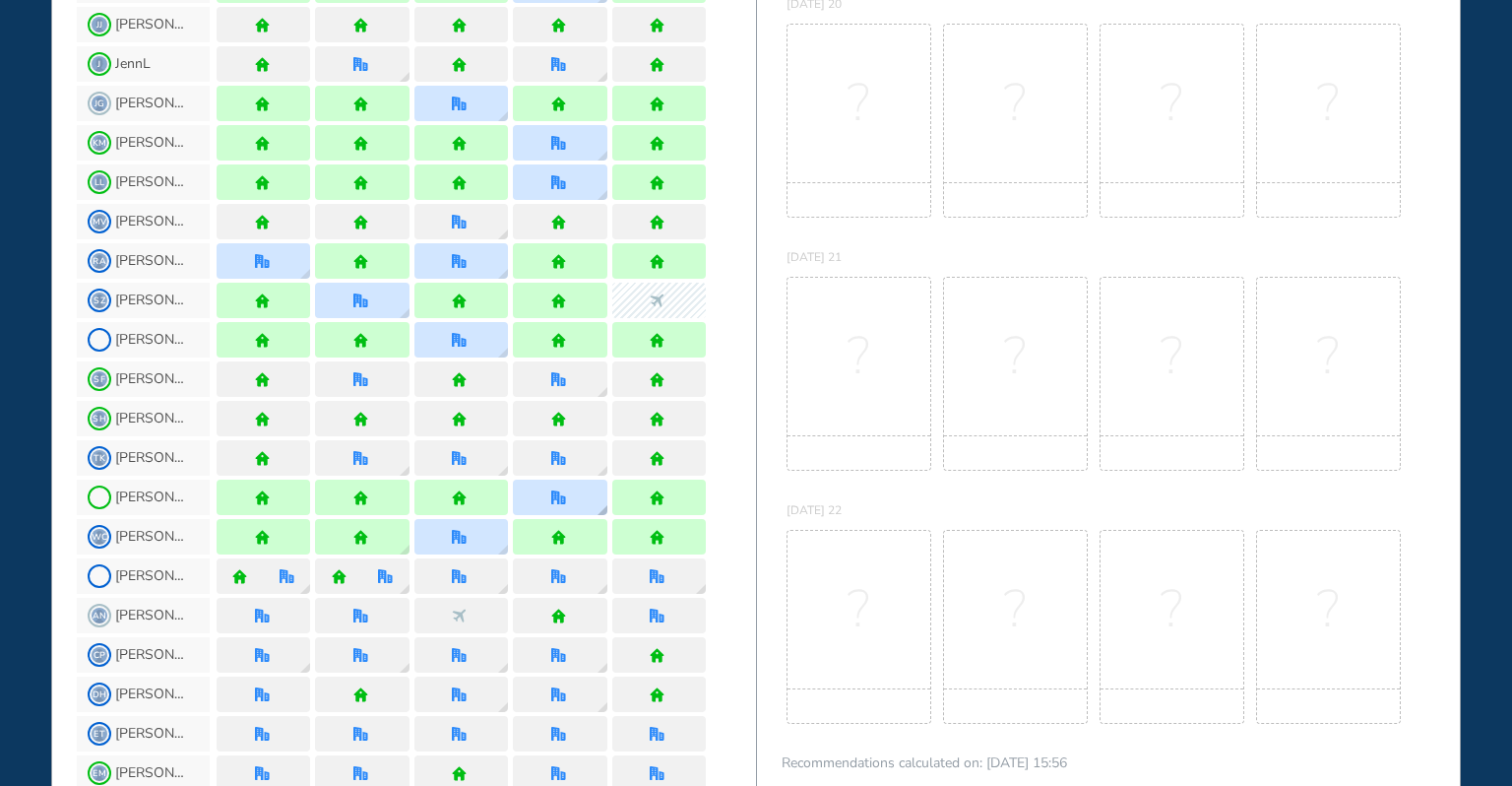 click at bounding box center (558, 497) 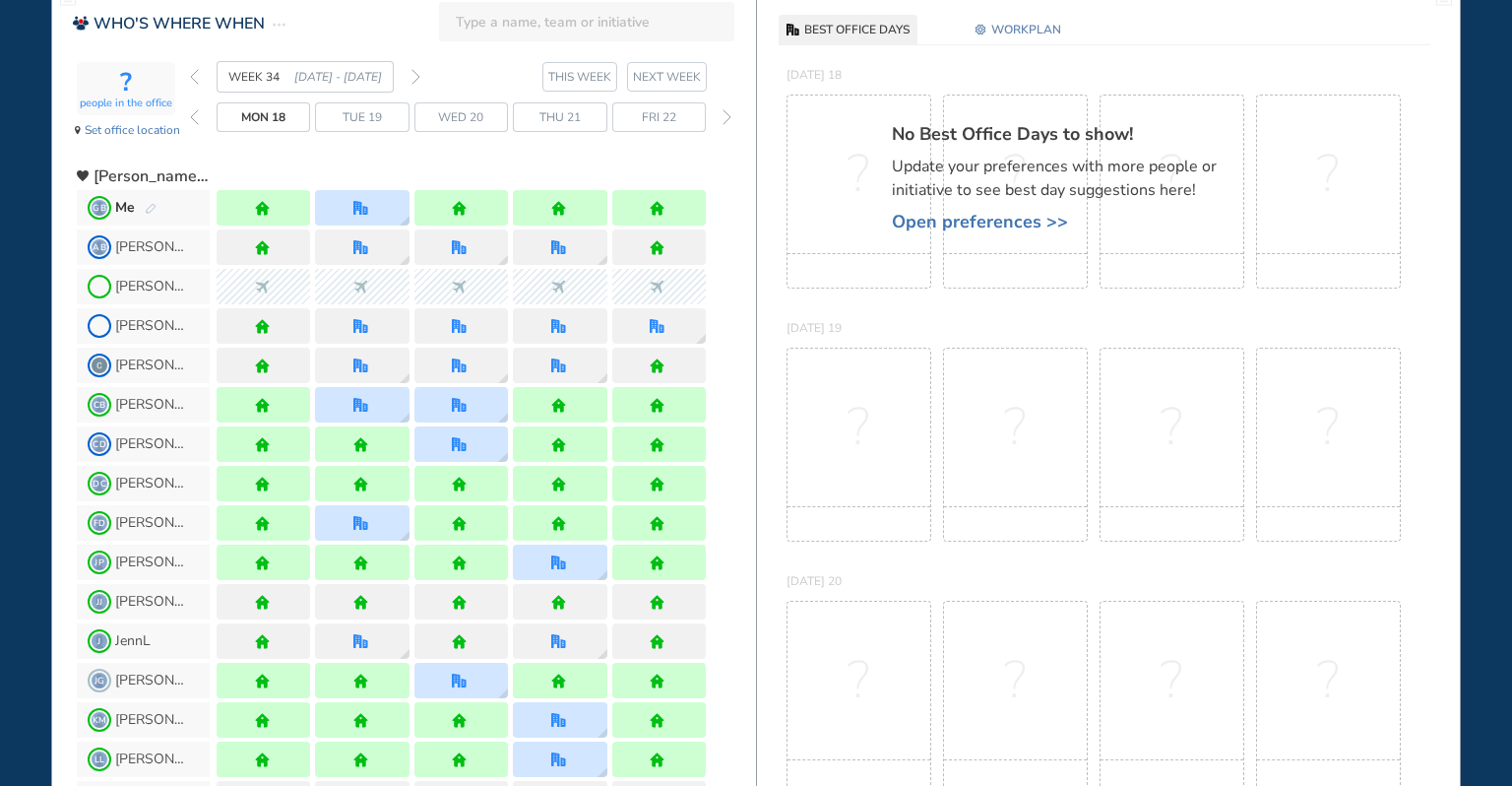 scroll, scrollTop: 0, scrollLeft: 0, axis: both 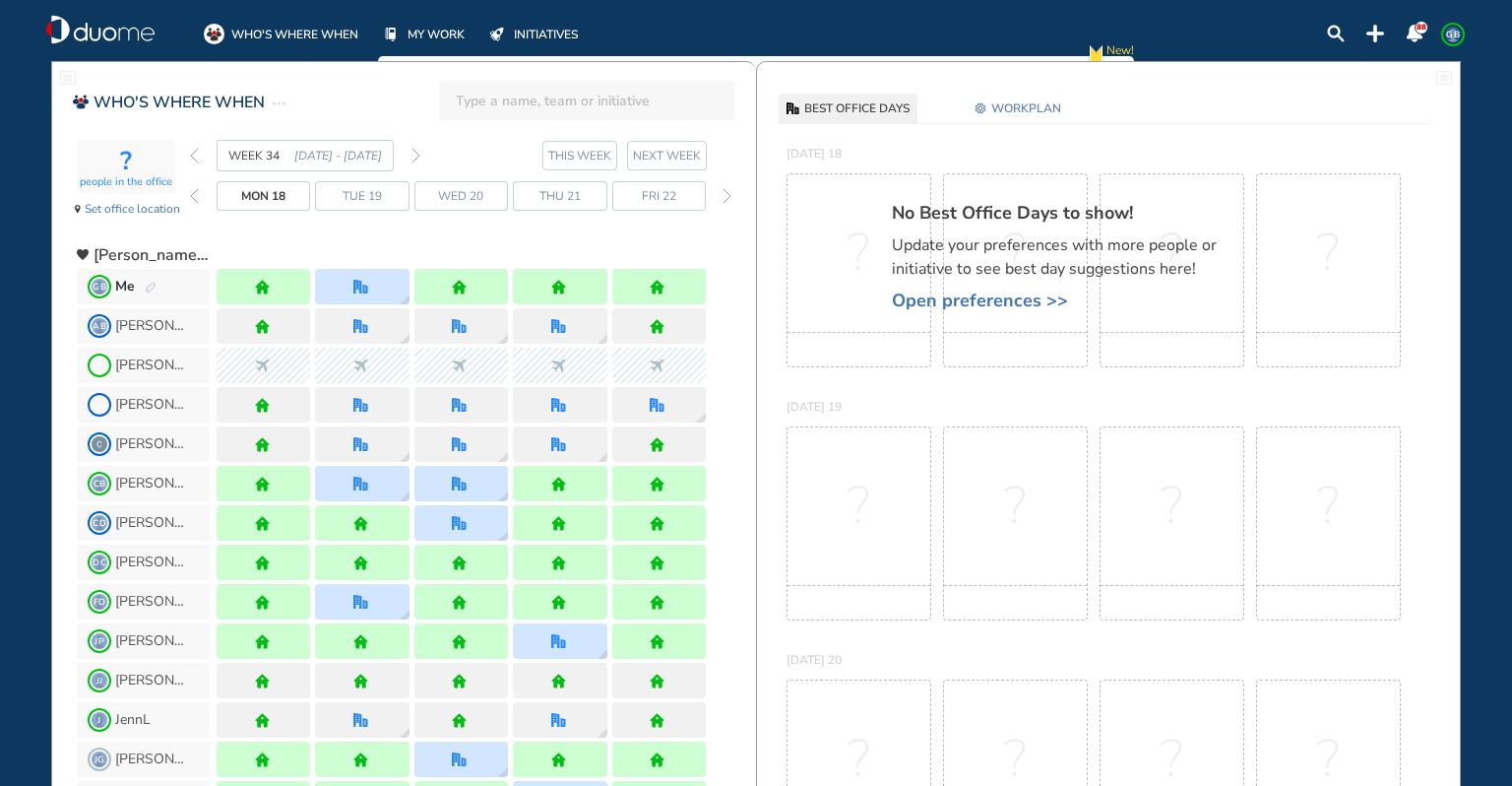click at bounding box center (415, 156) 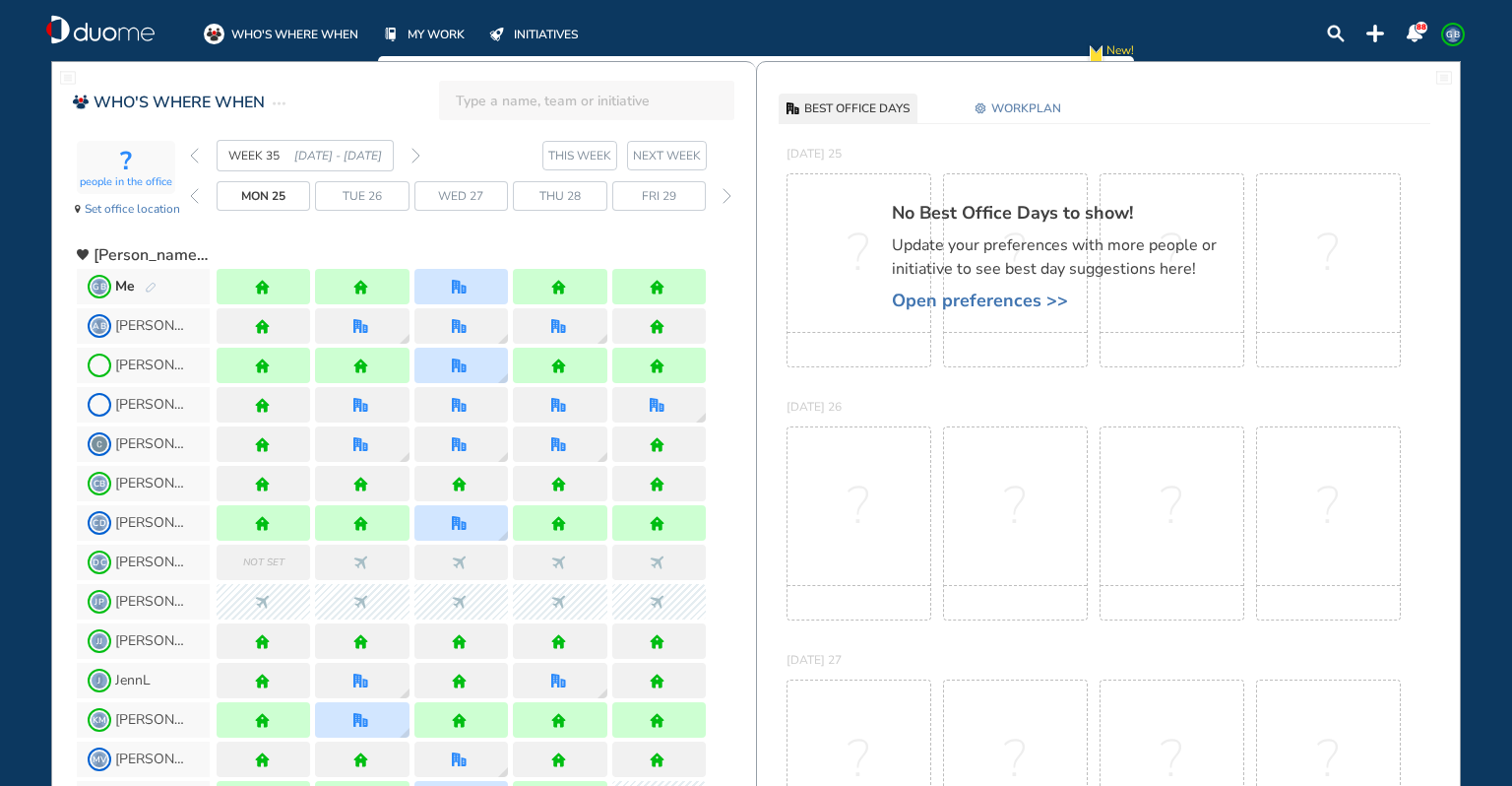 click at bounding box center (415, 156) 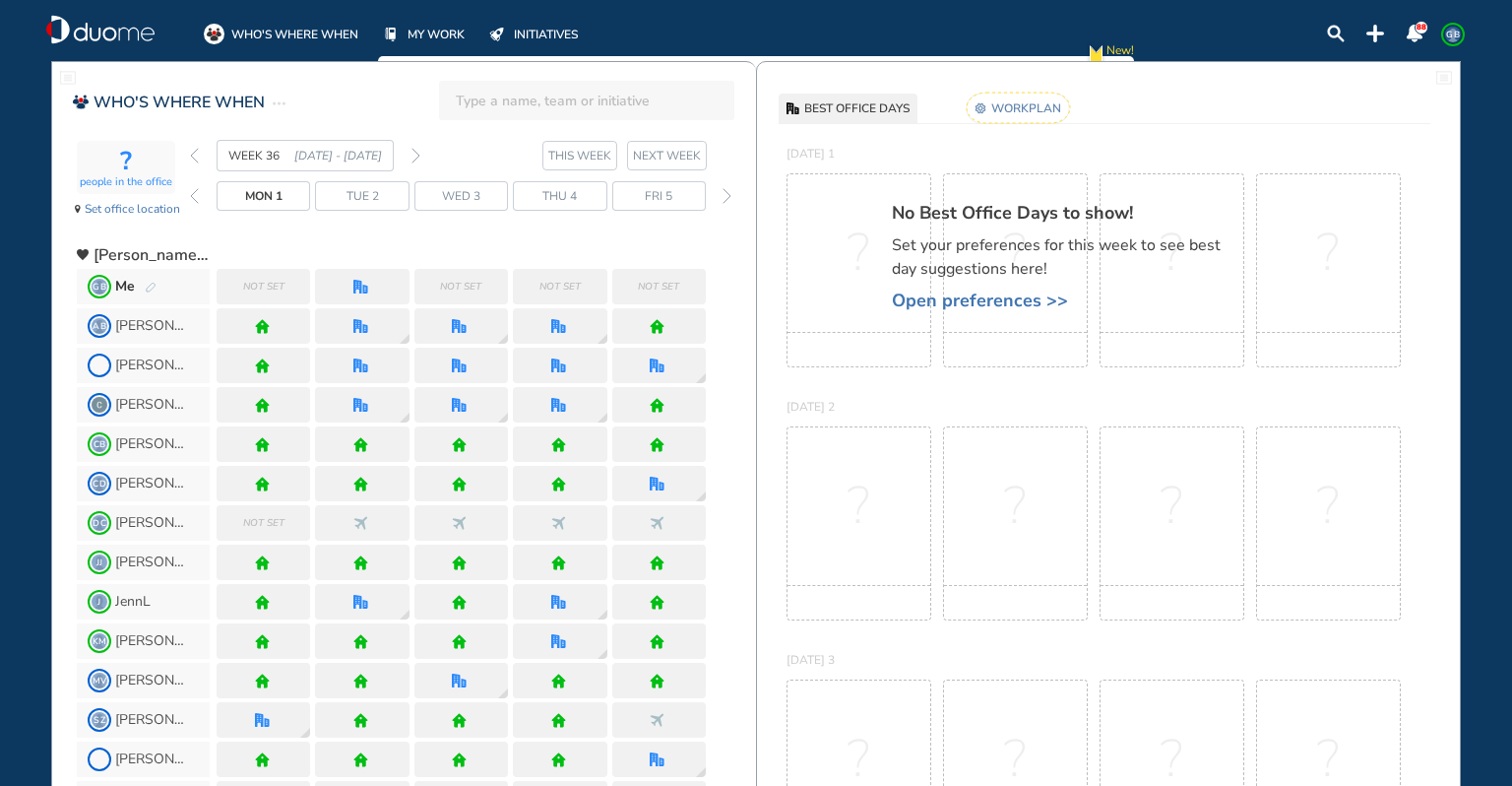 click on "GB" at bounding box center [1453, 34] 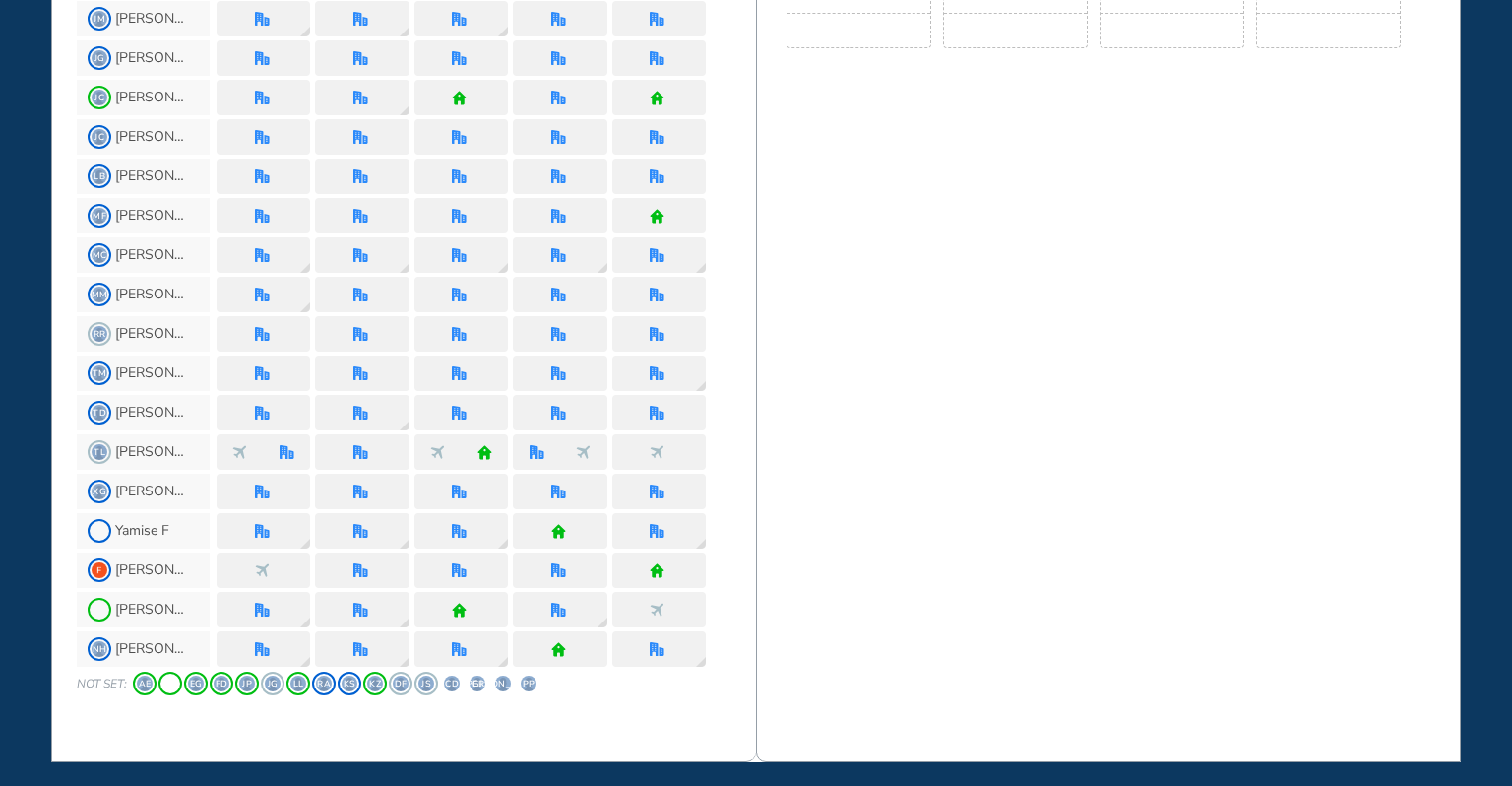 scroll, scrollTop: 1337, scrollLeft: 0, axis: vertical 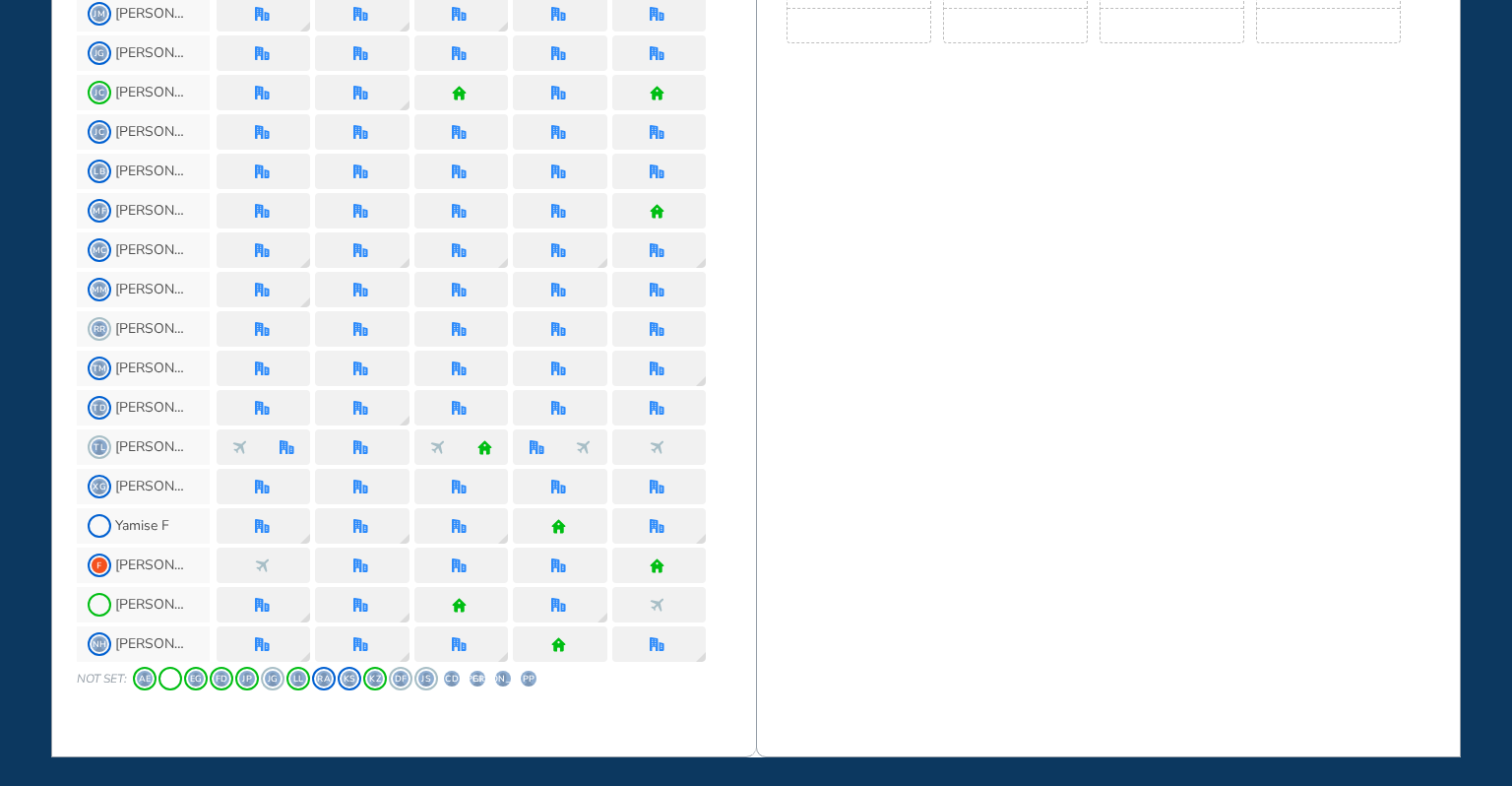 click on "DF" at bounding box center [401, 679] 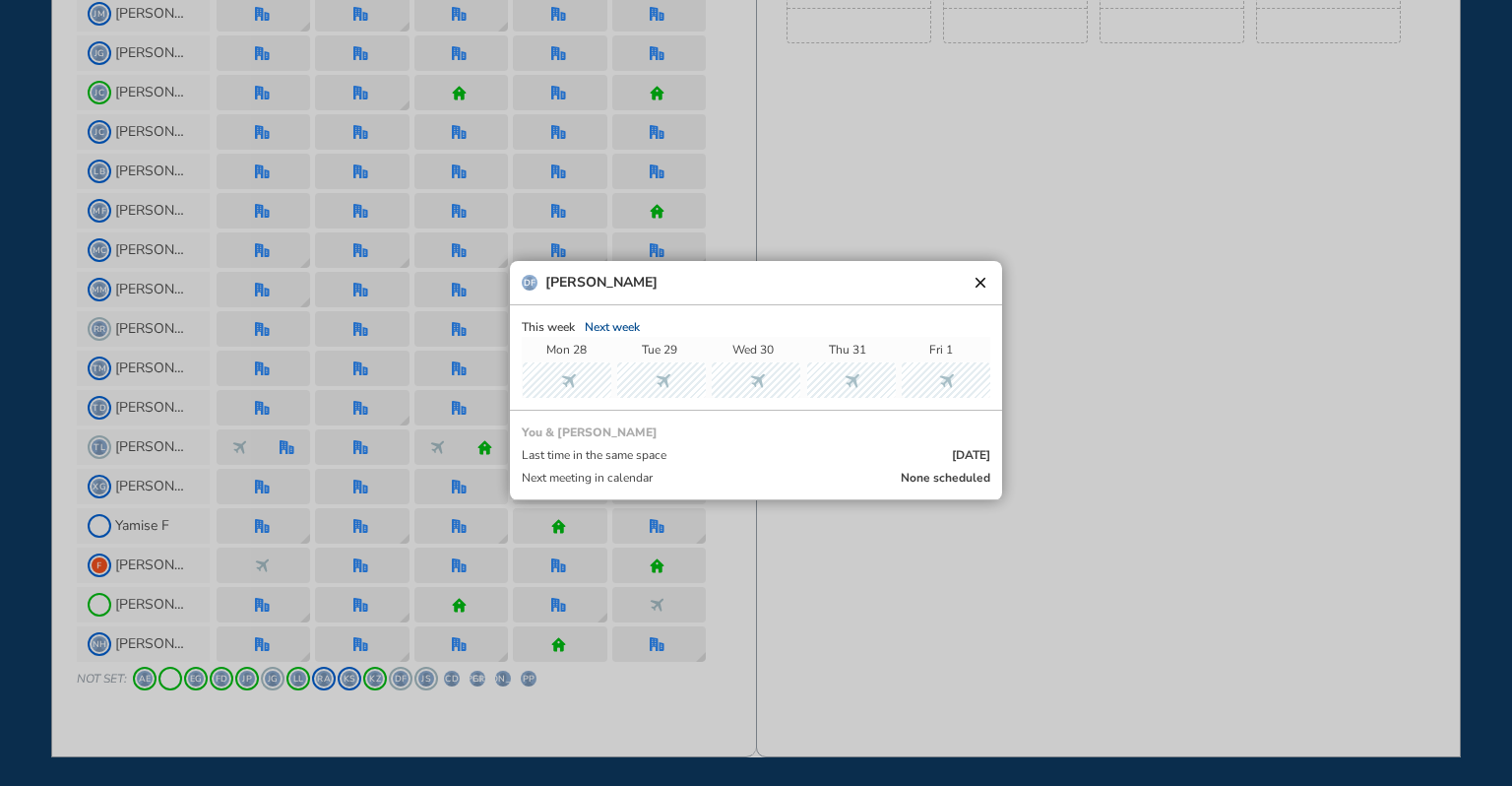 click on "clear" at bounding box center (980, 283) 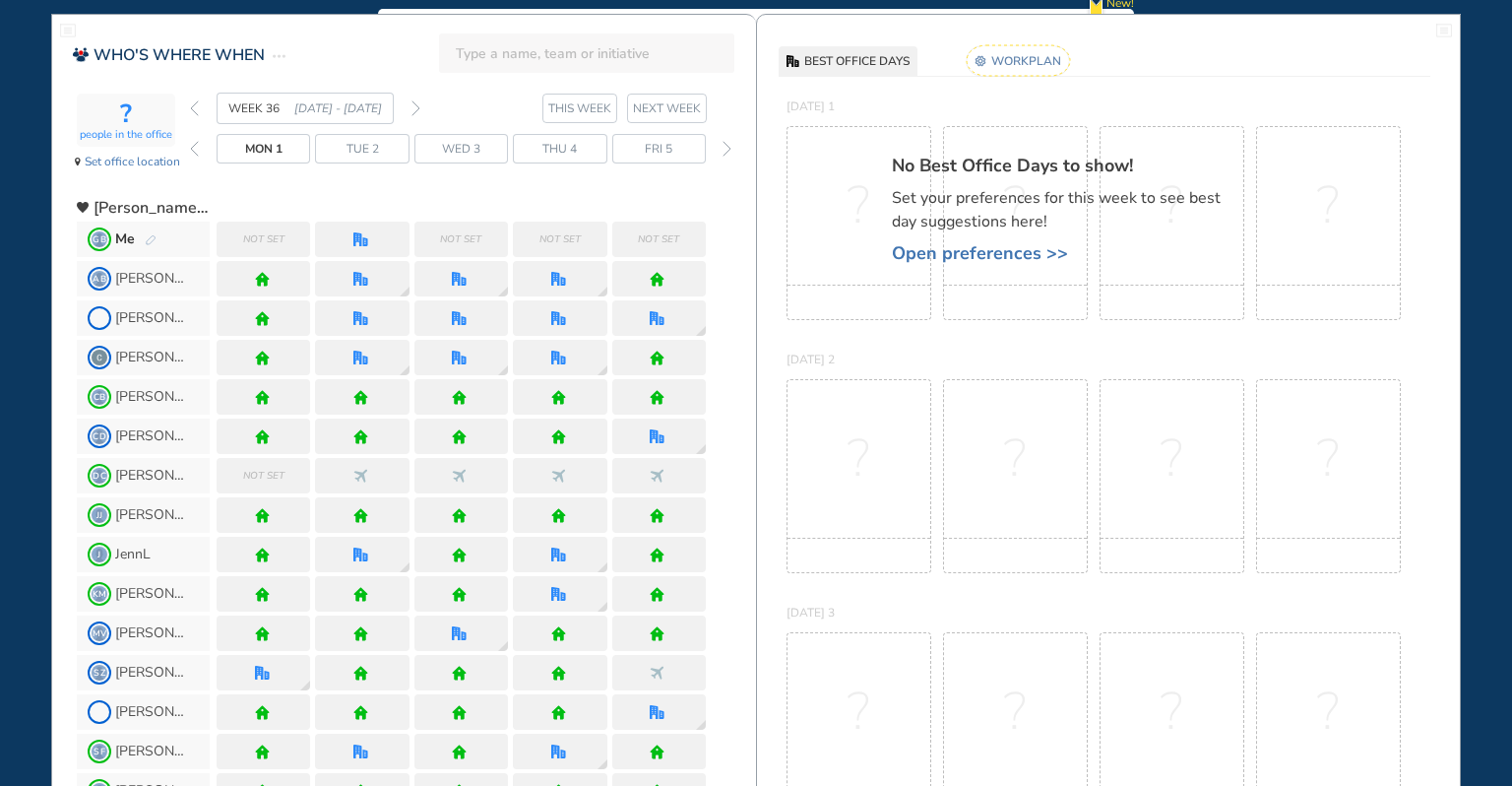 scroll, scrollTop: 0, scrollLeft: 0, axis: both 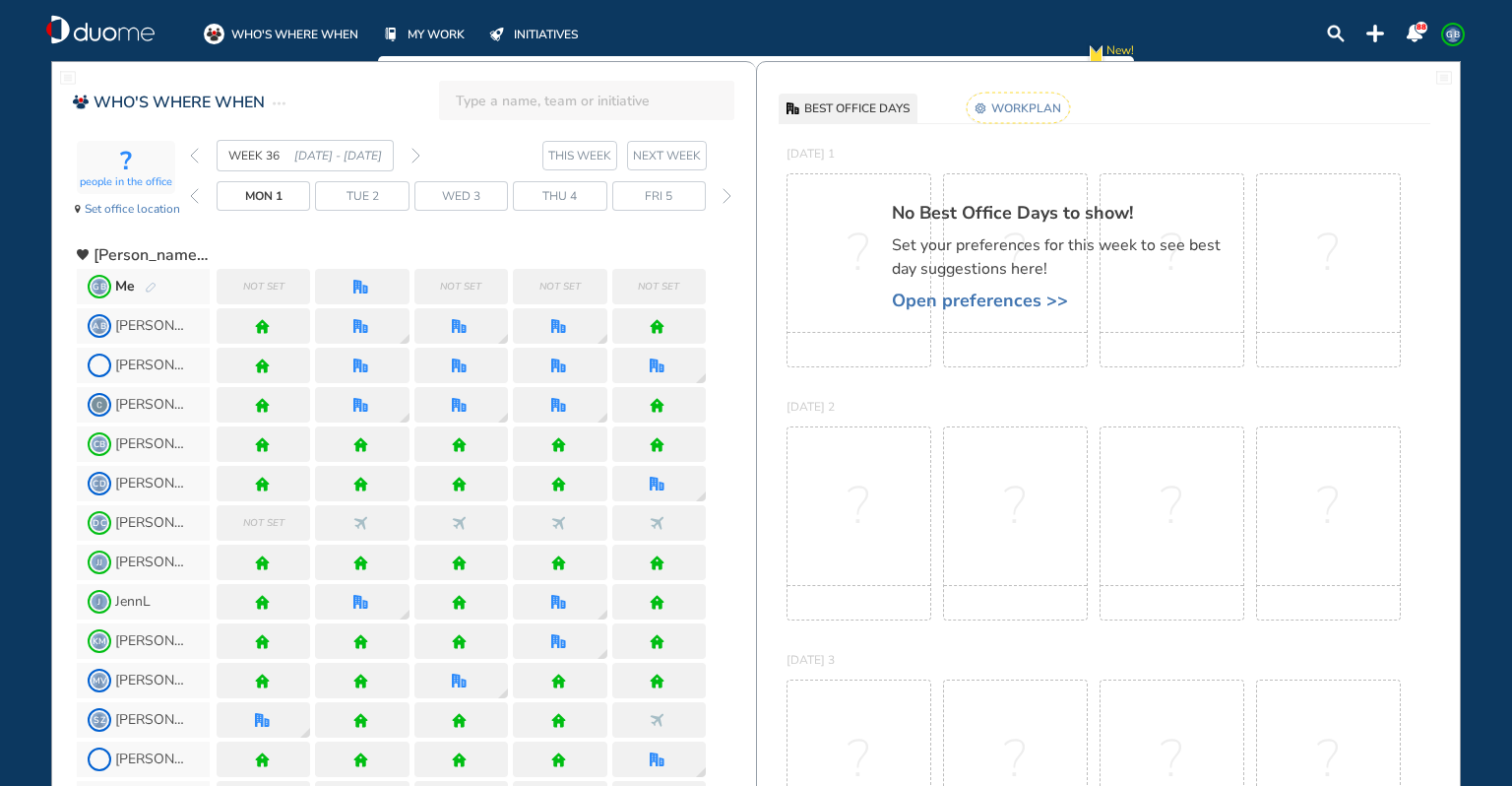 click on "GB" at bounding box center (1453, 34) 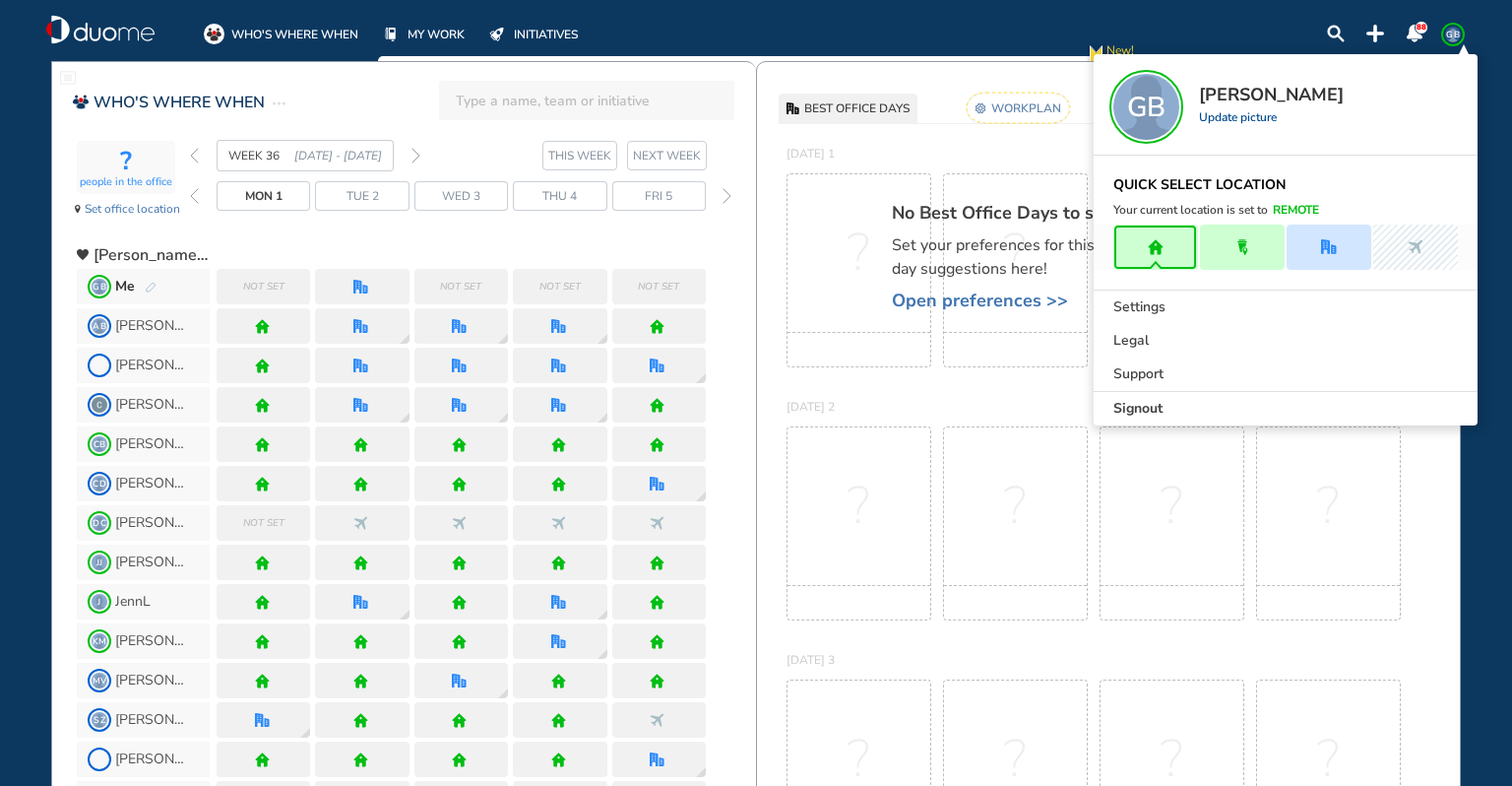 click on "Signout" at bounding box center (1286, 409) 